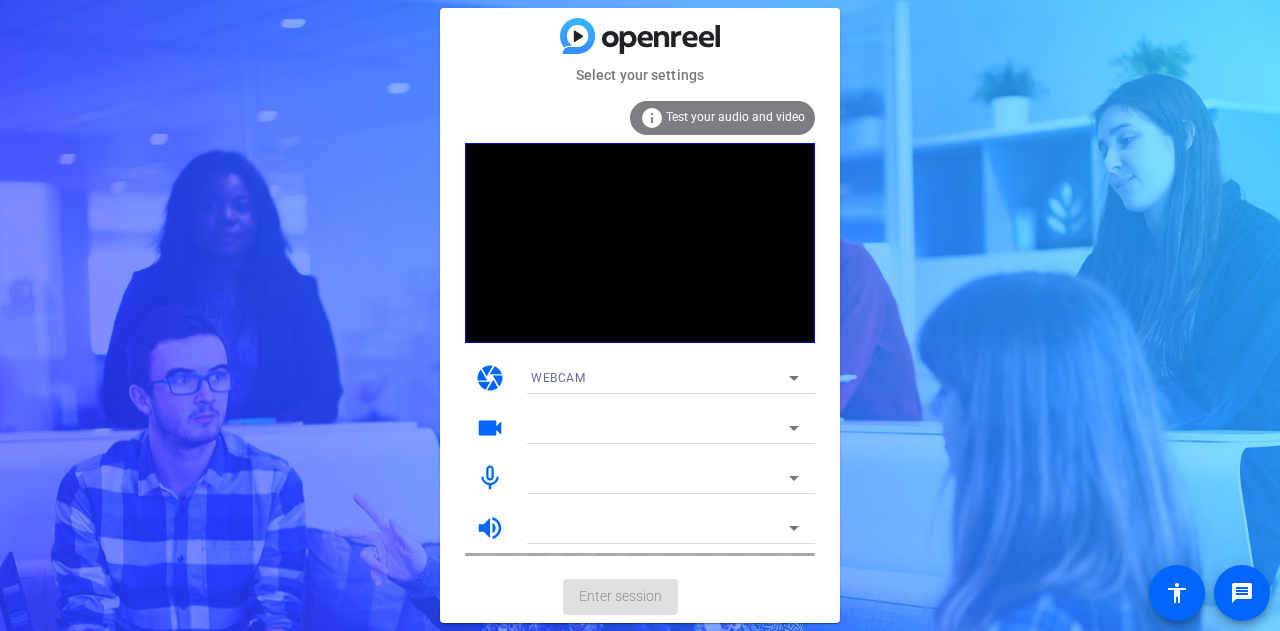 scroll, scrollTop: 0, scrollLeft: 0, axis: both 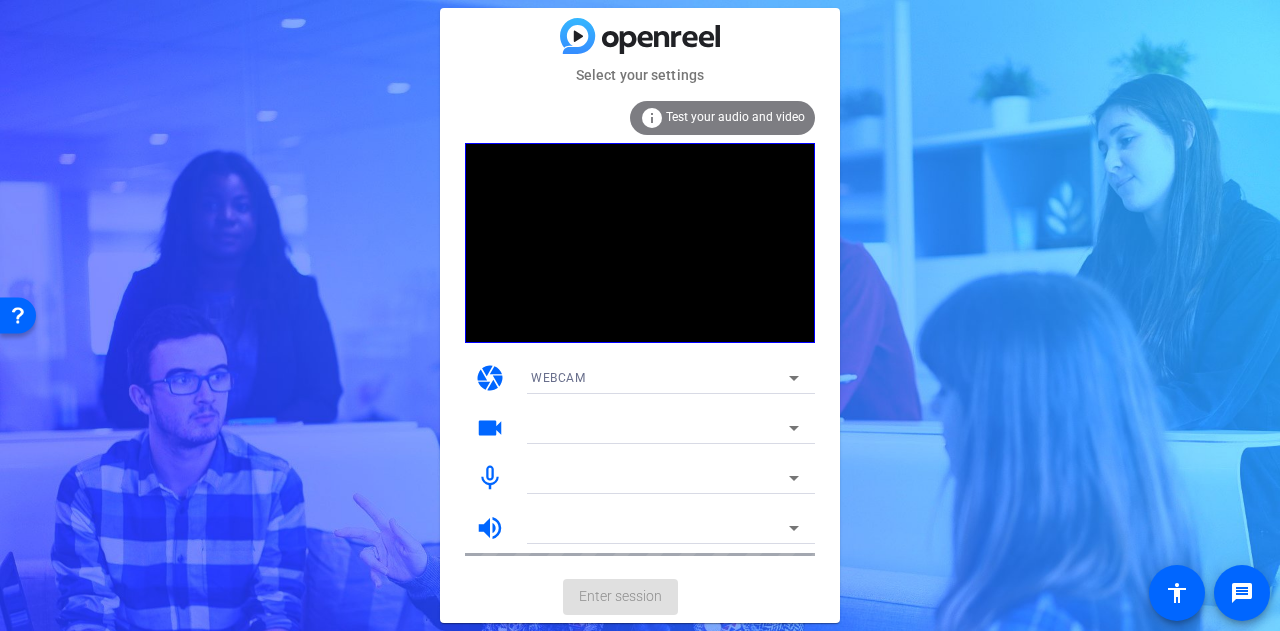 click at bounding box center (18, 314) 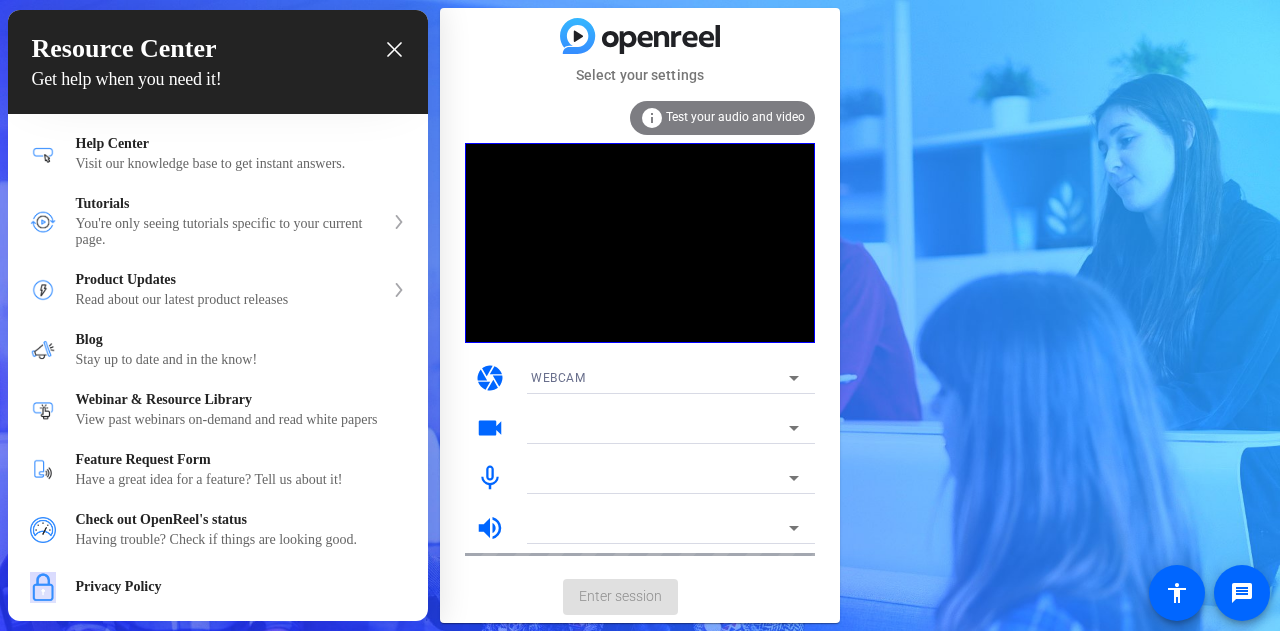 click at bounding box center [640, 315] 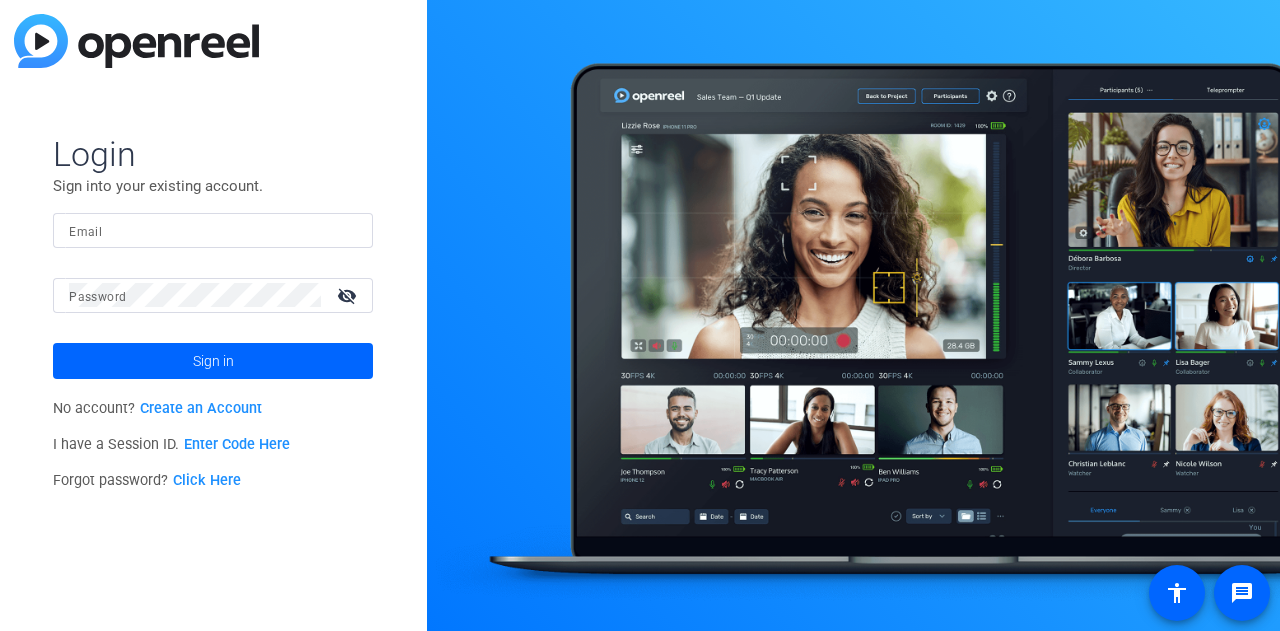 scroll, scrollTop: 0, scrollLeft: 0, axis: both 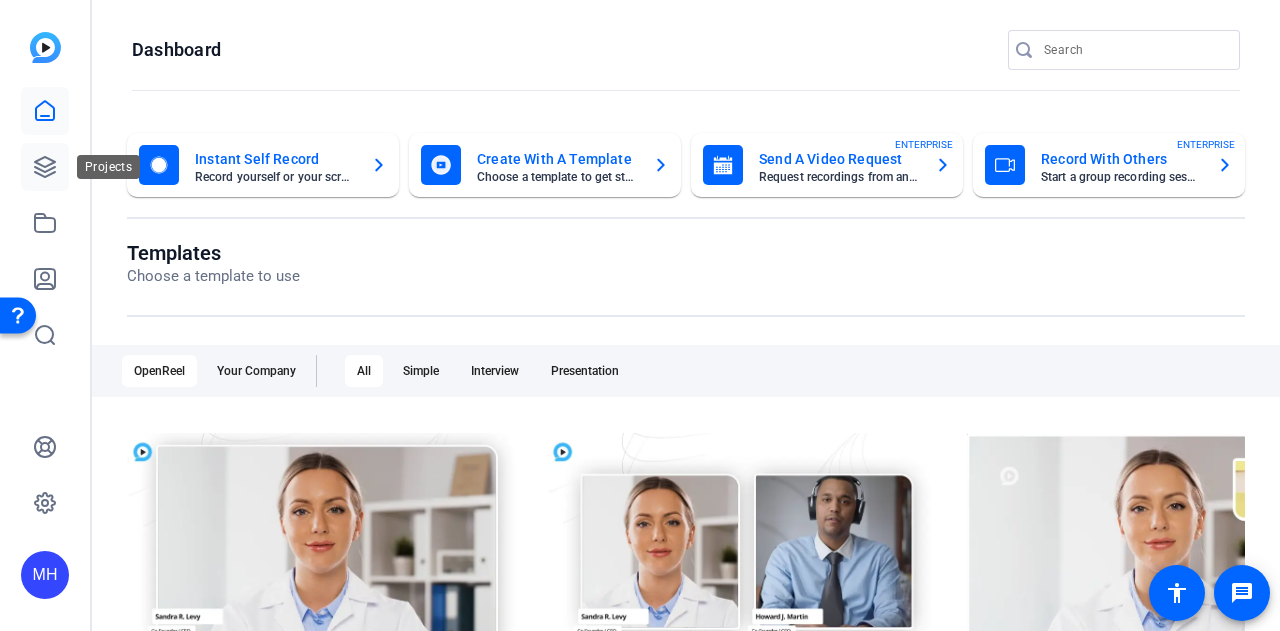 click 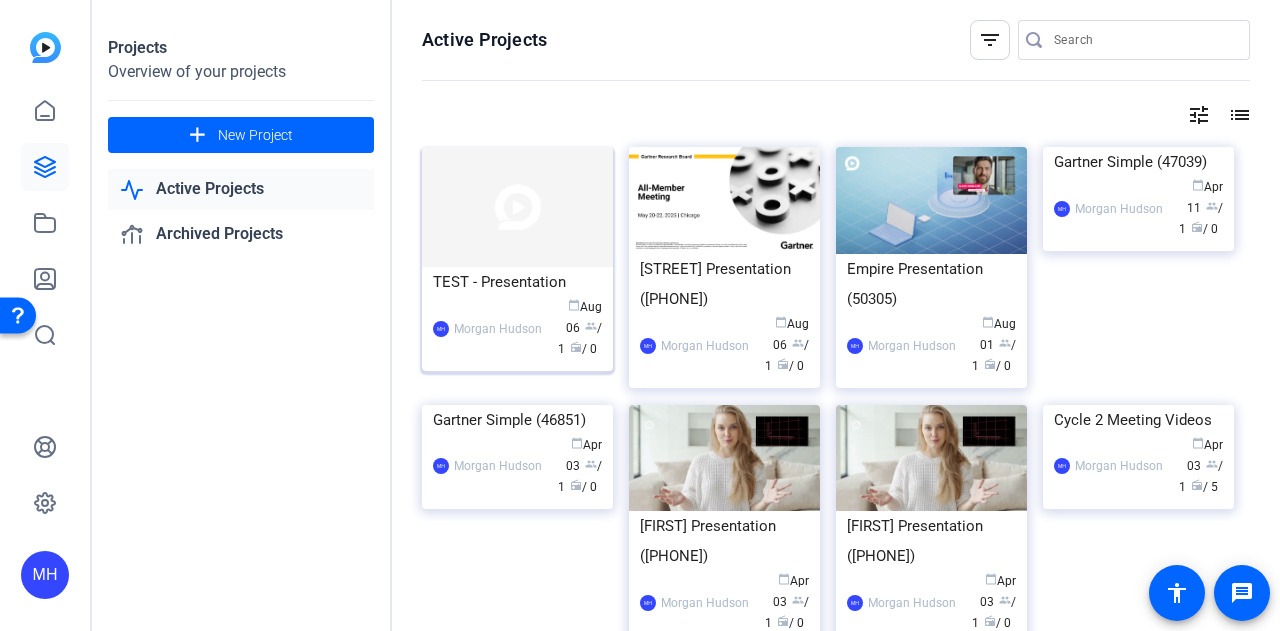 click on "TEST - Presentation" 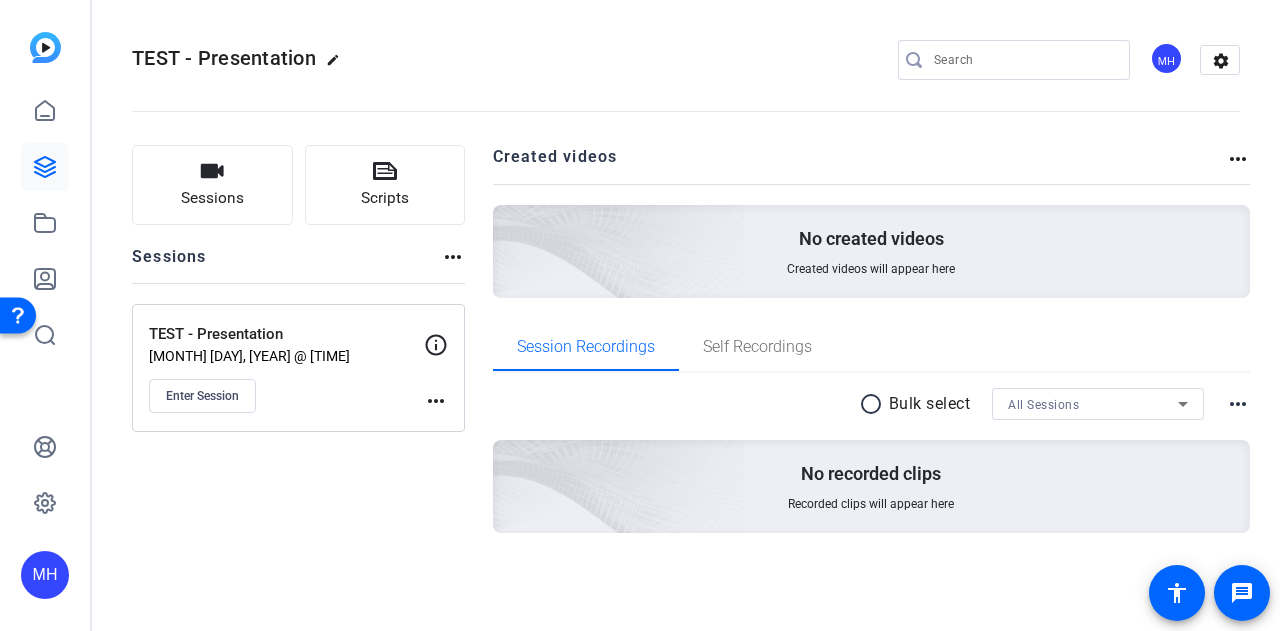 click on "more_horiz" 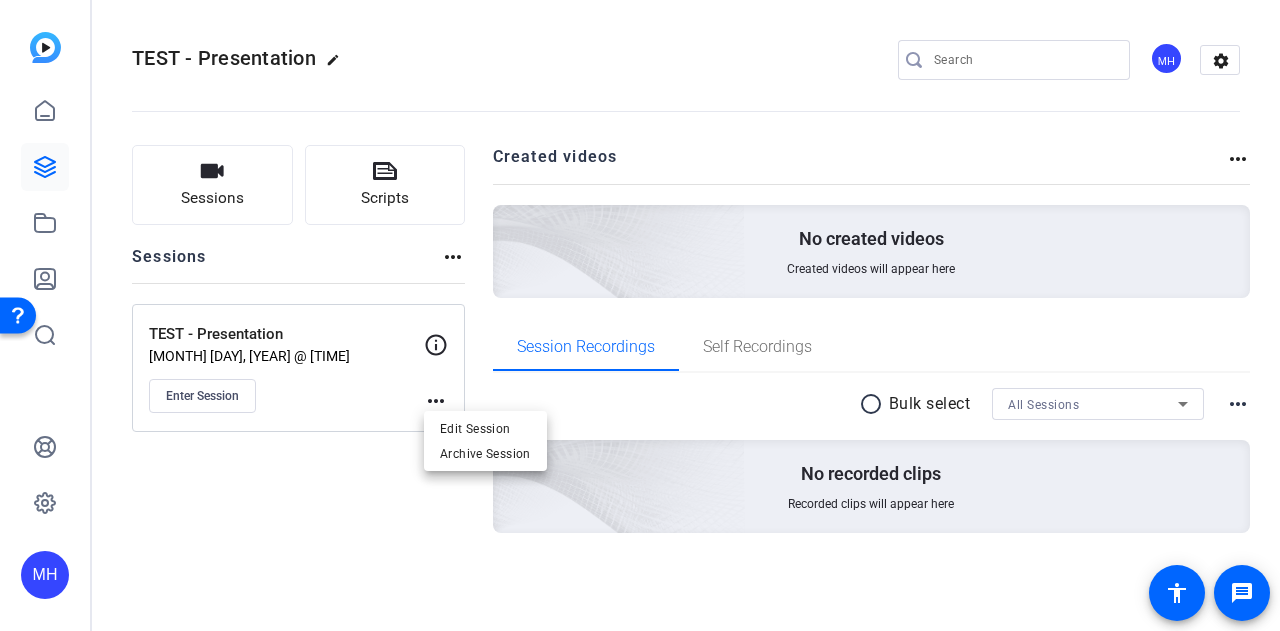 click at bounding box center [640, 315] 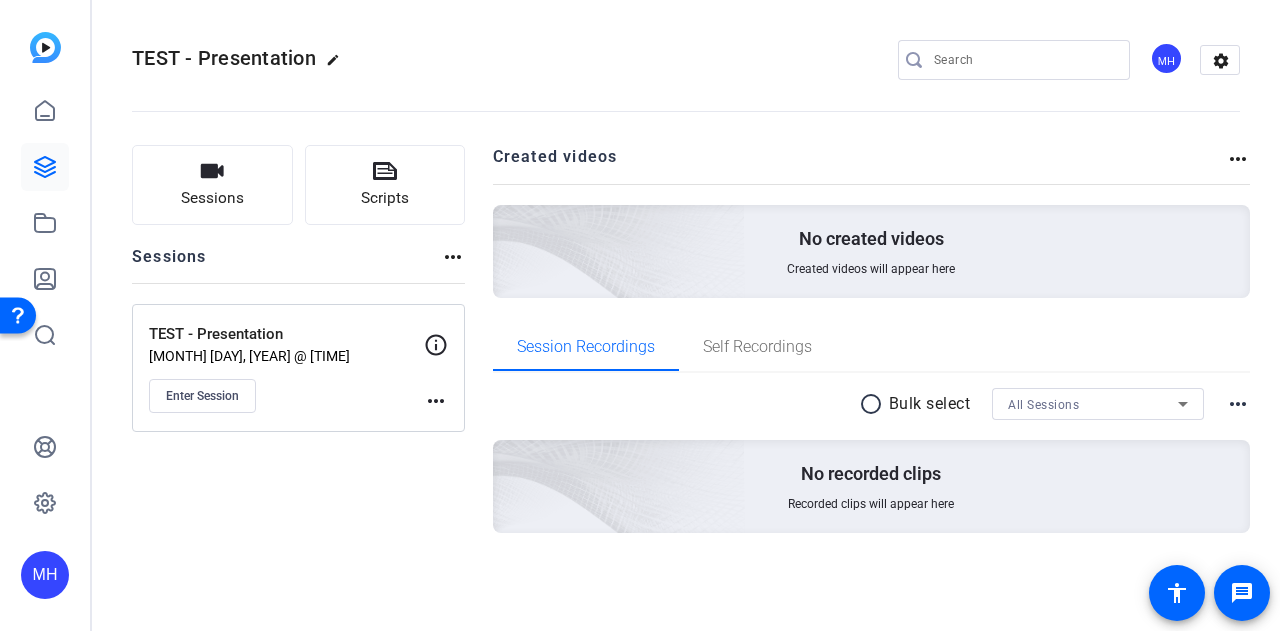 click on "[MONTH] [DAY], [YEAR] @ [HOUR]:[MINUTE] [AM/PM]" 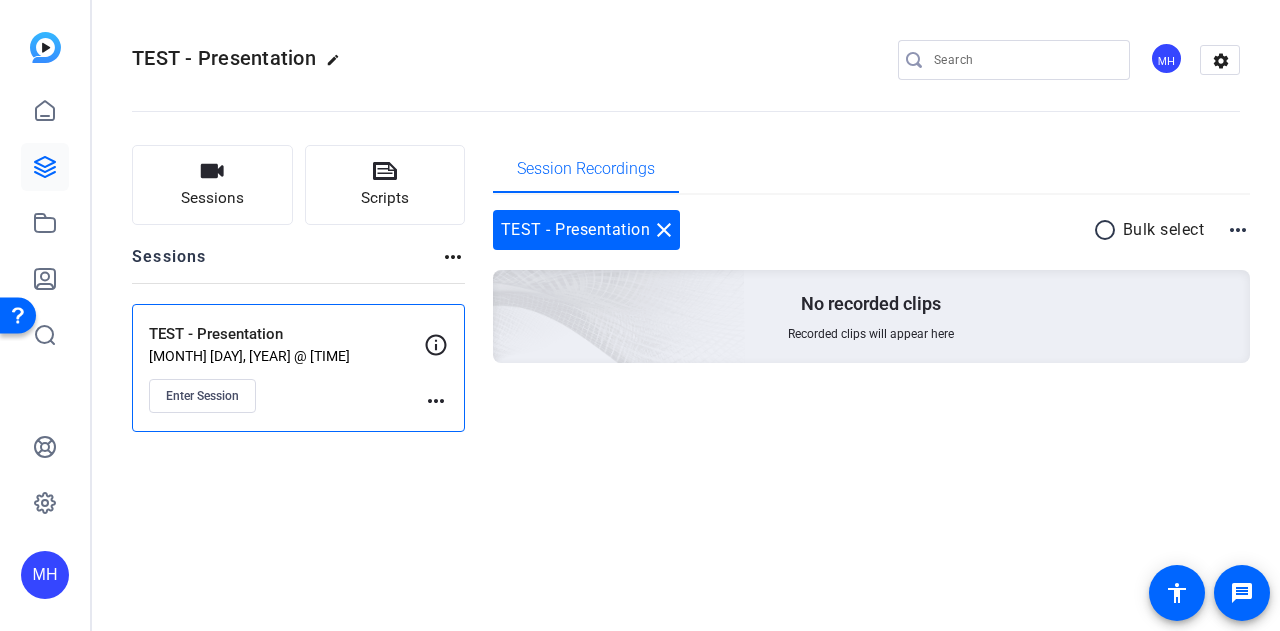 click on "more_horiz" 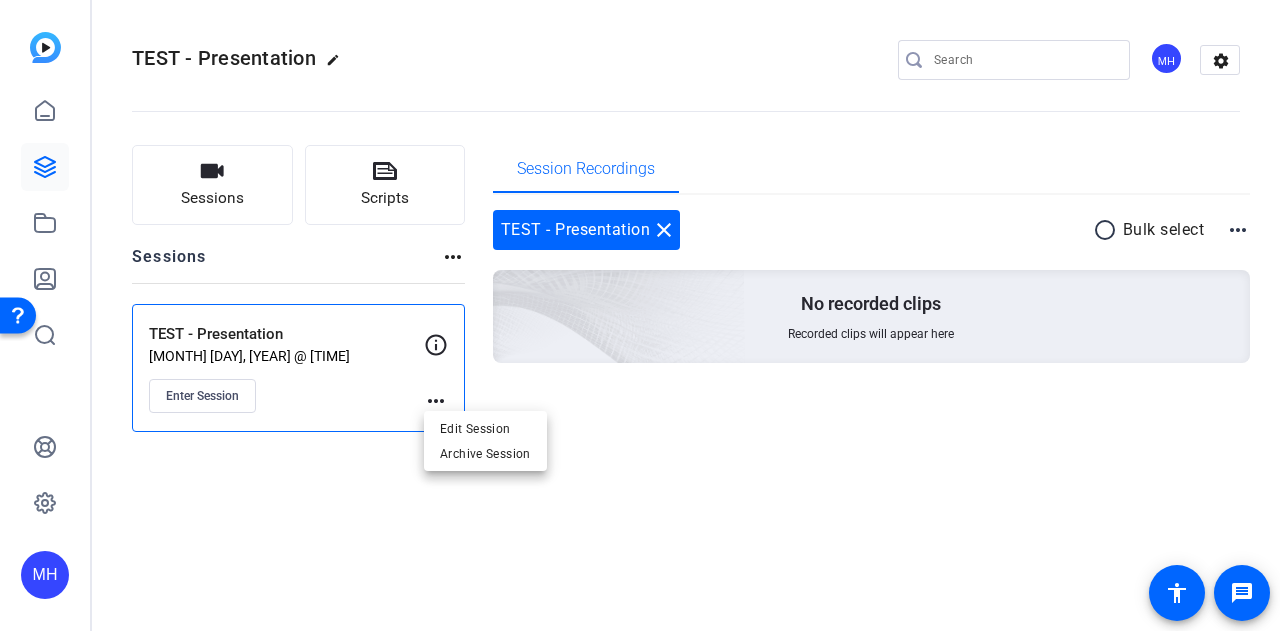 click at bounding box center [640, 315] 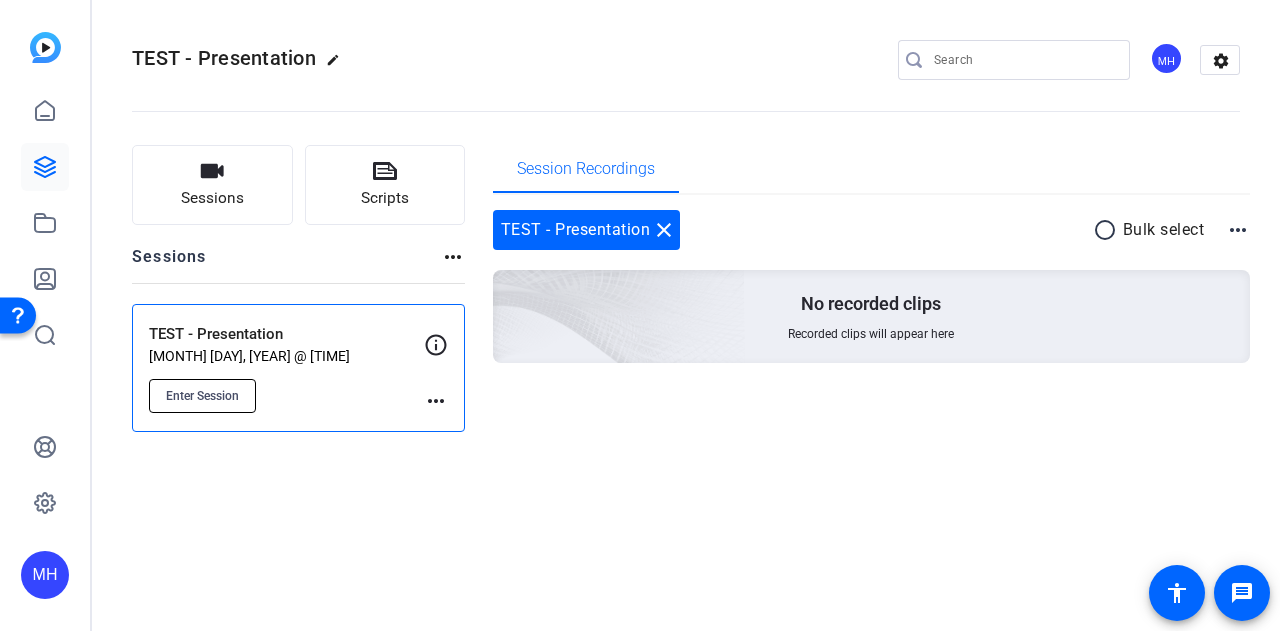 click on "Enter Session" 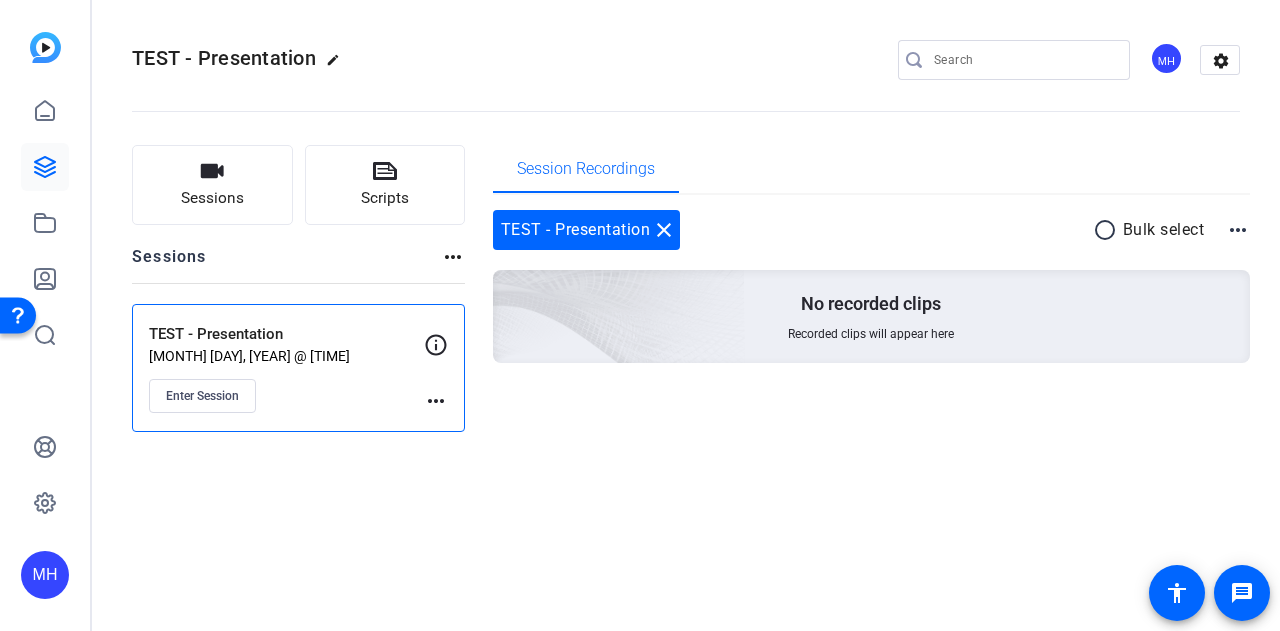 type 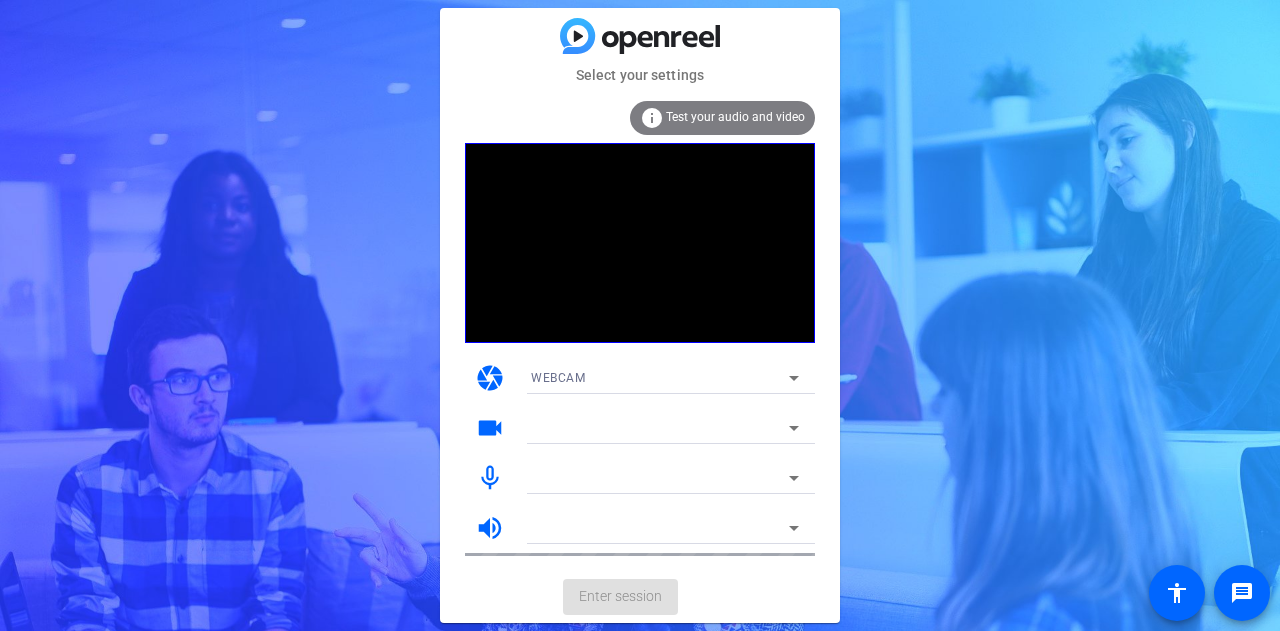 scroll, scrollTop: 0, scrollLeft: 0, axis: both 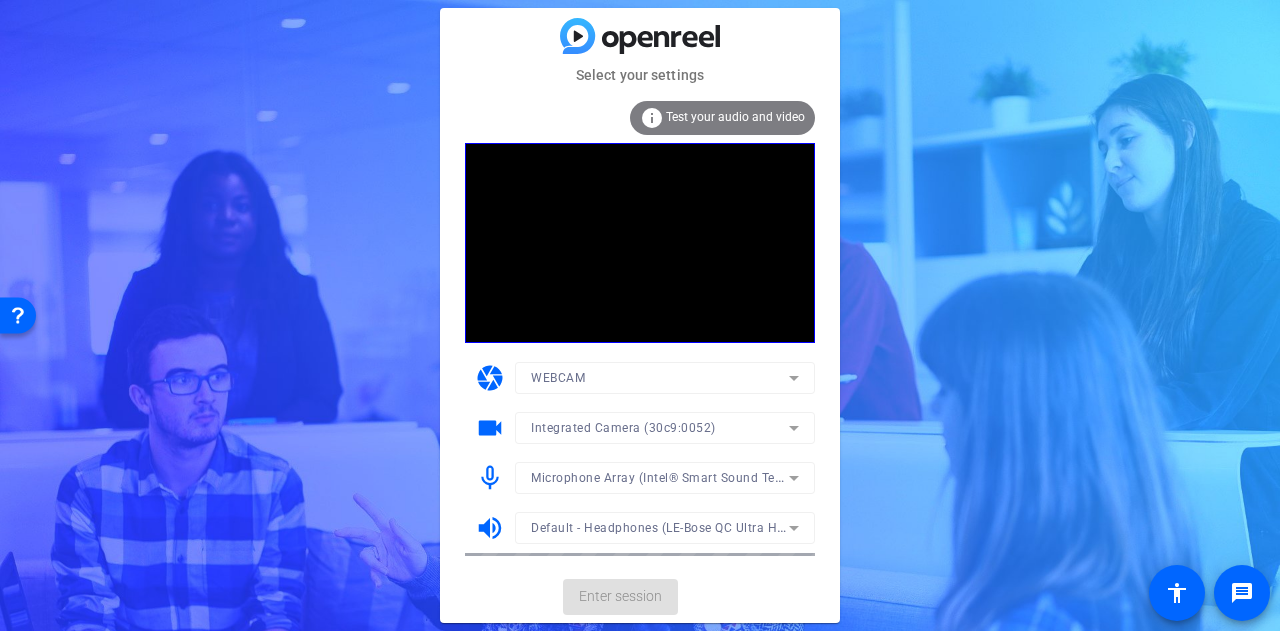 click on "Microphone Array (Intel® Smart Sound Technology for Digital Microphones)" 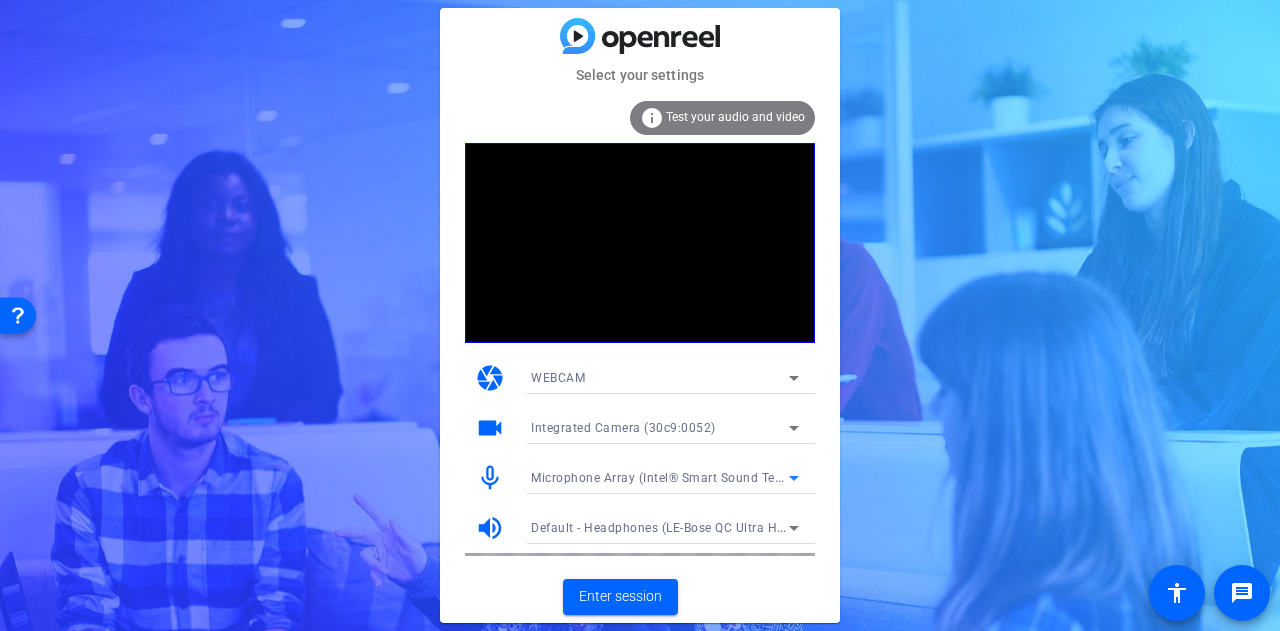 click on "Microphone Array (Intel® Smart Sound Technology for Digital Microphones)" at bounding box center [752, 477] 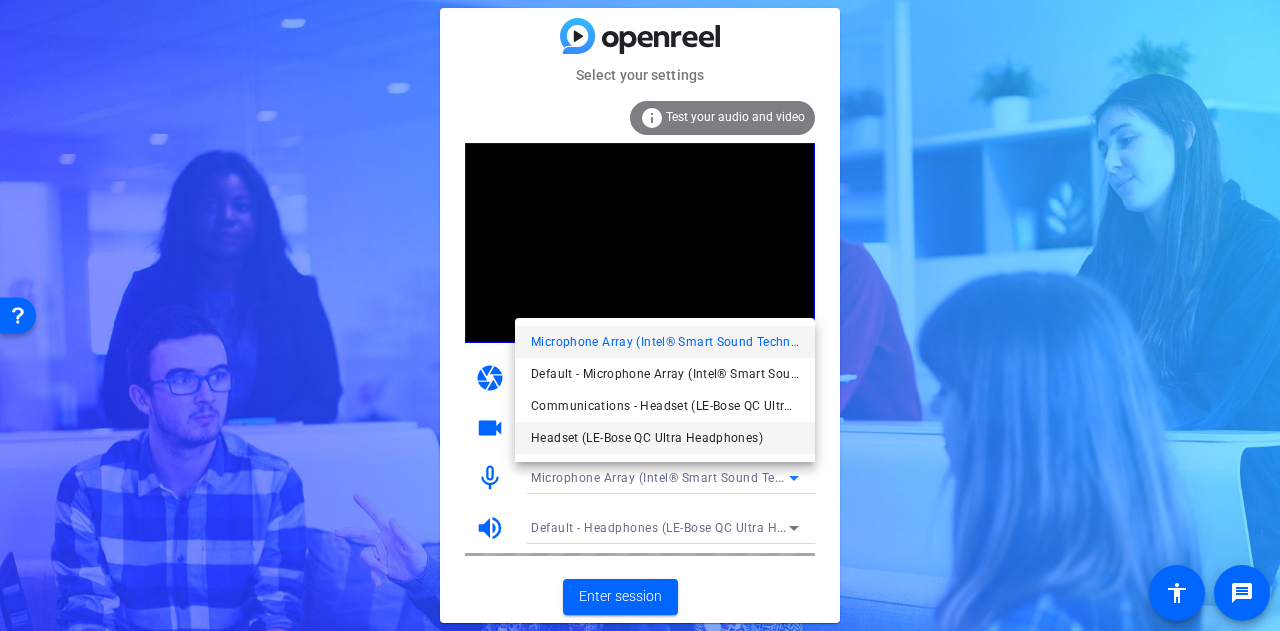 click on "Headset (LE-Bose QC Ultra Headphones)" at bounding box center (647, 438) 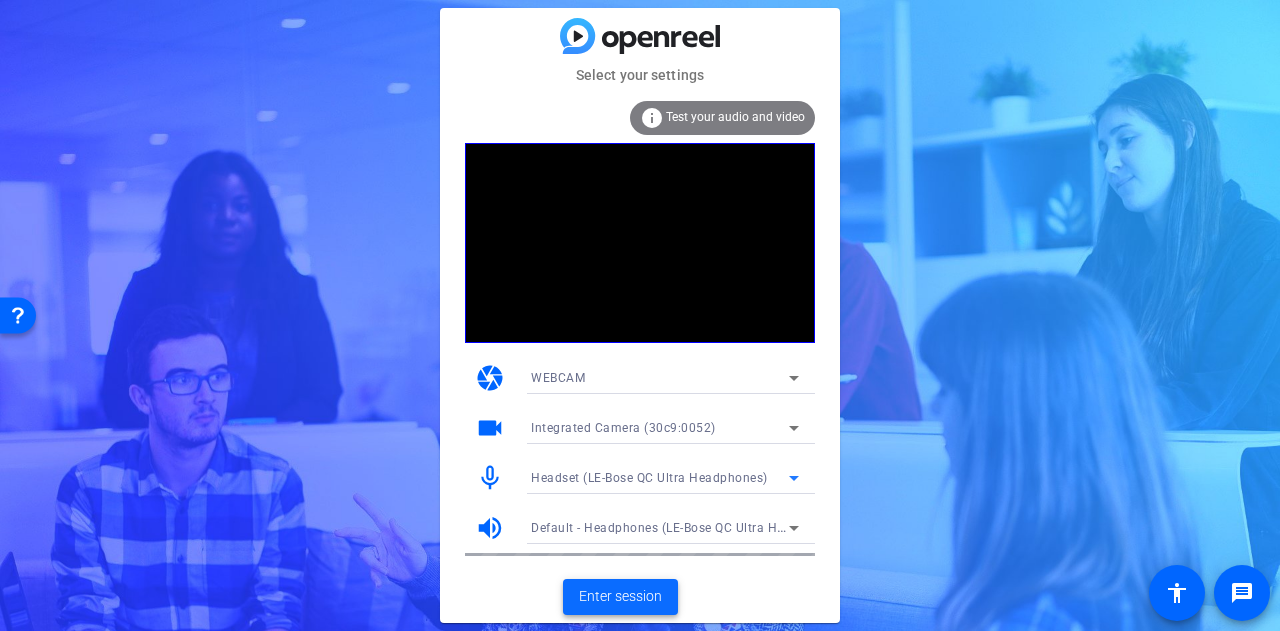 click on "Enter session" 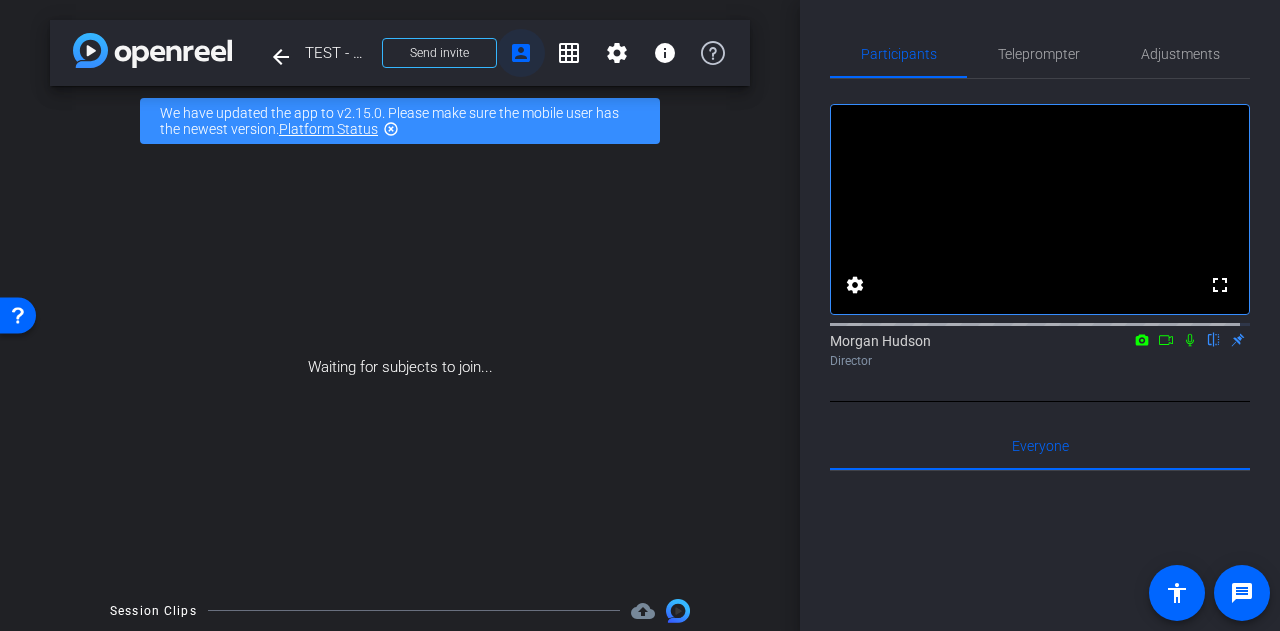 click on "account_box" at bounding box center [521, 53] 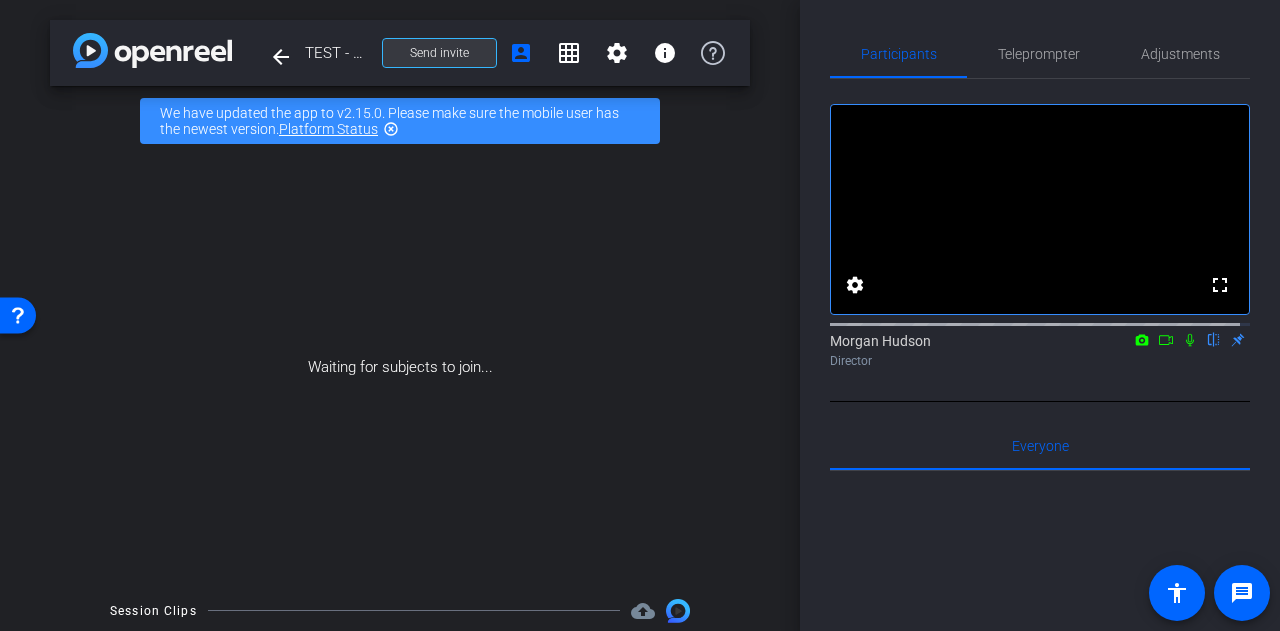 click on "Send invite" at bounding box center [439, 53] 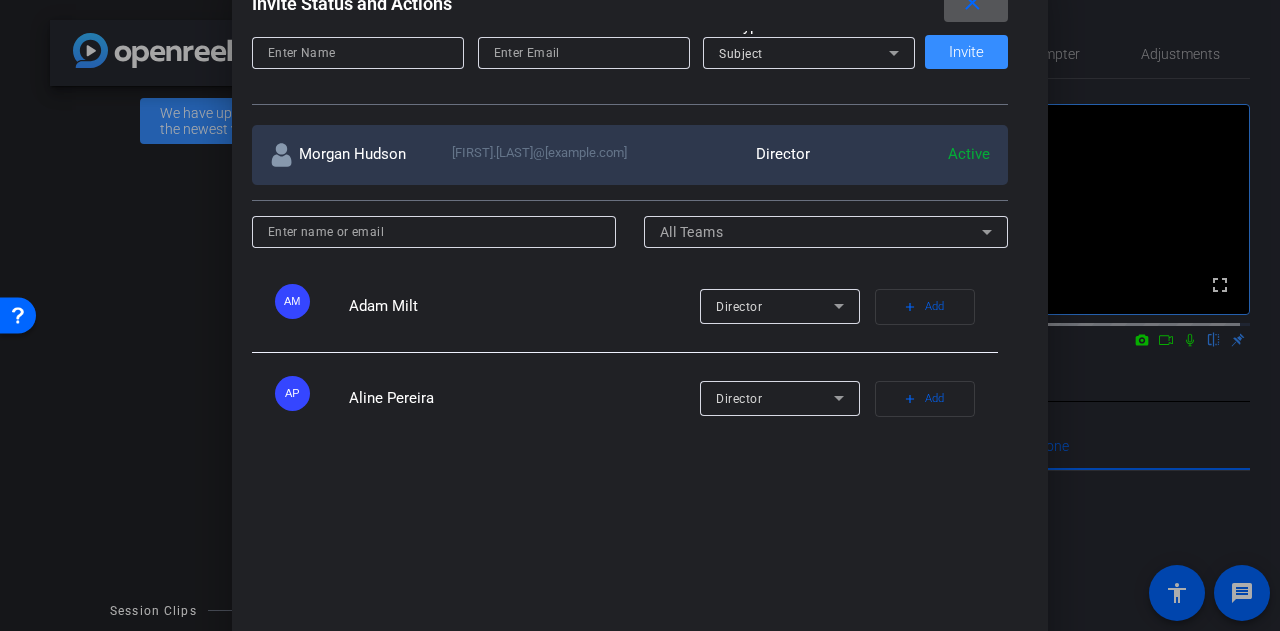scroll, scrollTop: 0, scrollLeft: 0, axis: both 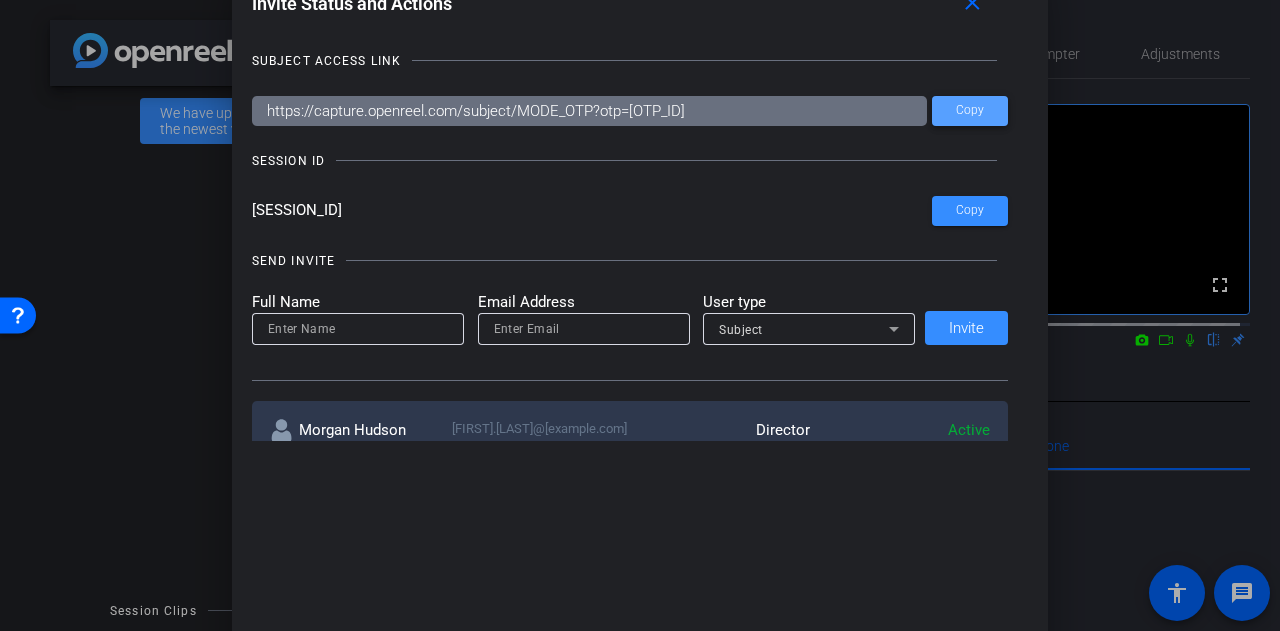 click at bounding box center [970, 111] 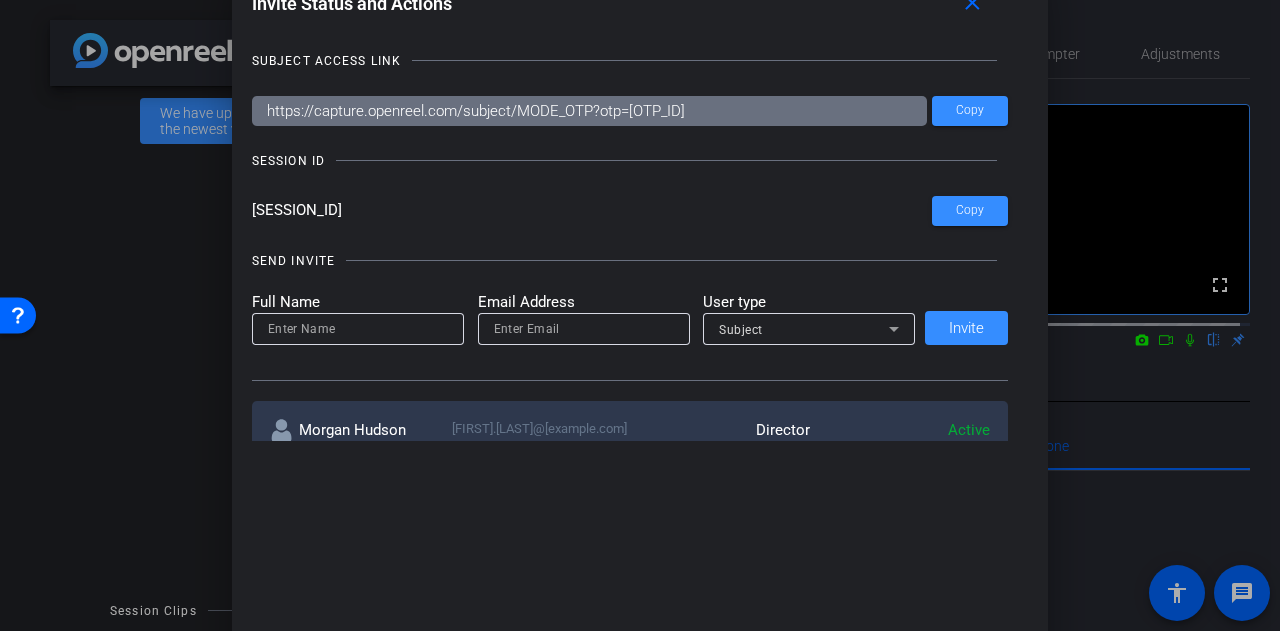 click on "Invite Status and Actions  close  SUBJECT ACCESS LINK     https://capture.openreel.com/subject/MODE_OTP?otp=X46A  Copy   SESSION ID     X46A  Copy   SEND INVITE     Full Name Email Address User type Subject  Invite
Morgan Hudson   Morgan.Hudson@gartner.com   Director   Active  All Teams  AM  Adam Milt Director add  Add   AP  Aline Pereira Director add  Add   AO  Amanda Ozment Director add  Add   AM  Anna Marszal Director add  Add   AG  Austin Griffin Director add  Add   CA  Chris Annese Director add  Add   CW  Chris Wolcott Director add  Add   CR  Christian Roman Director add  Add   CL  Cindy Lien Director add  Add   CFS  Cristina Fernandez Serrano Director add  Add   DK  David King Director add  Add   DL  Derek Lonsdale Director add  Add   DADP  Diego Almazán de Pablo Director add  Add   ES  Emanuela Simone Director add  Add   ES  Erika Smith Director add  Add   FL  Frank Lee Director add  Add   GG  George Grant Director" at bounding box center (640, 316) 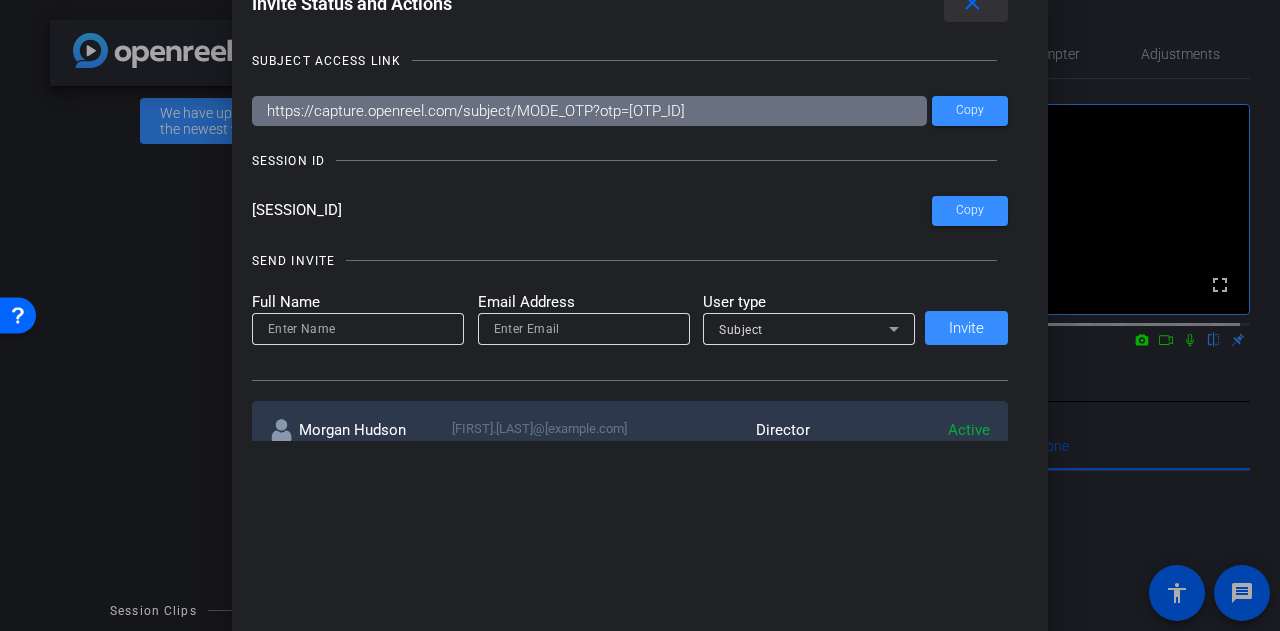 click on "close" at bounding box center [972, 3] 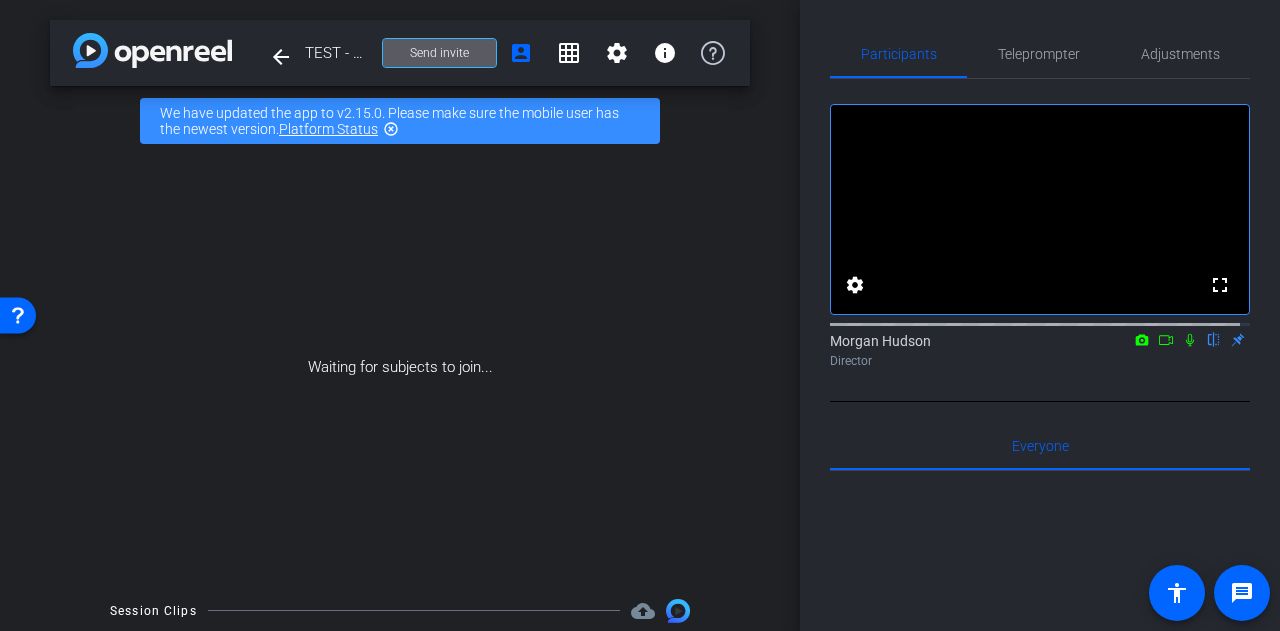 click 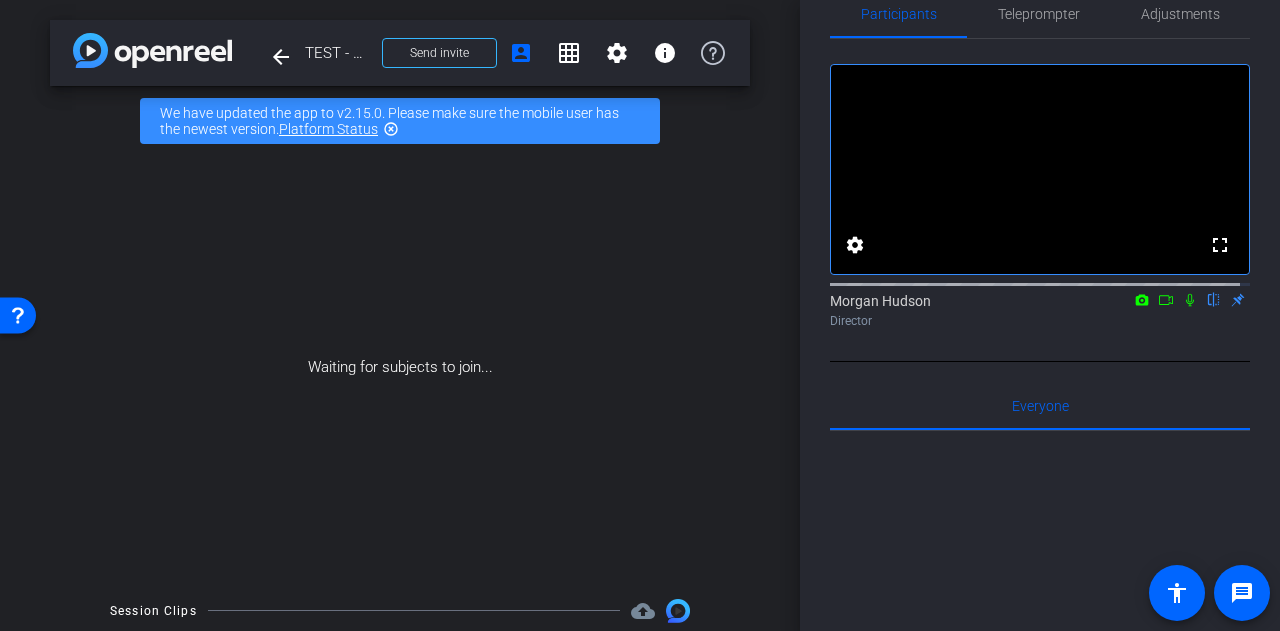 scroll, scrollTop: 0, scrollLeft: 0, axis: both 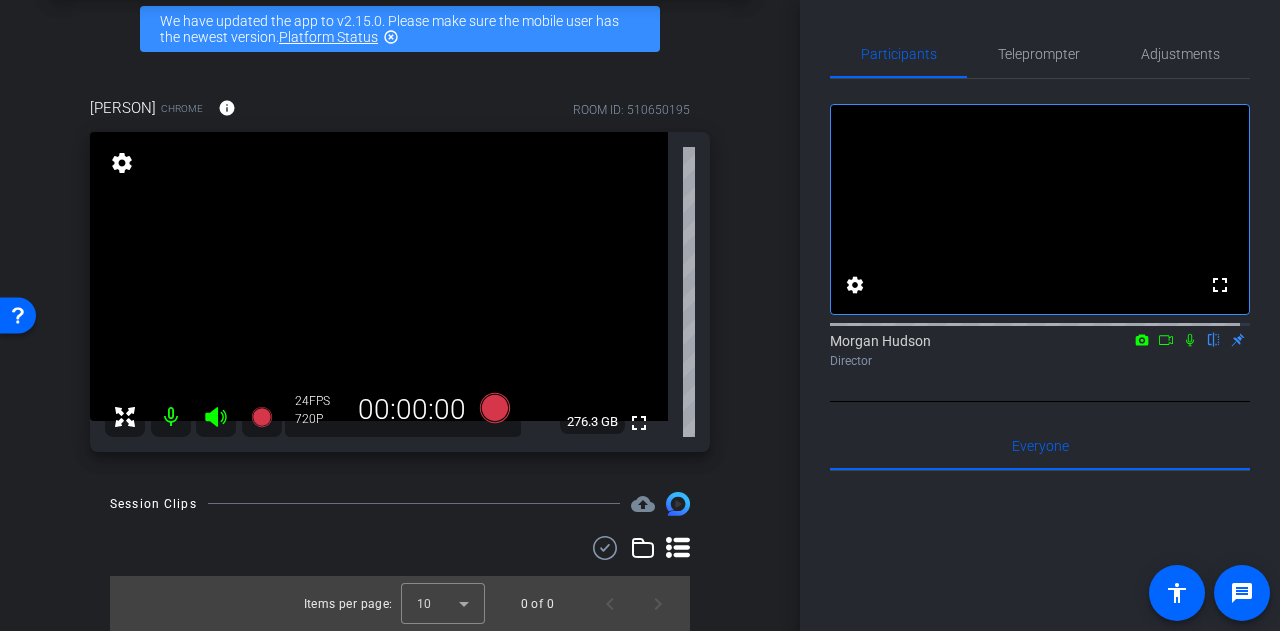 click 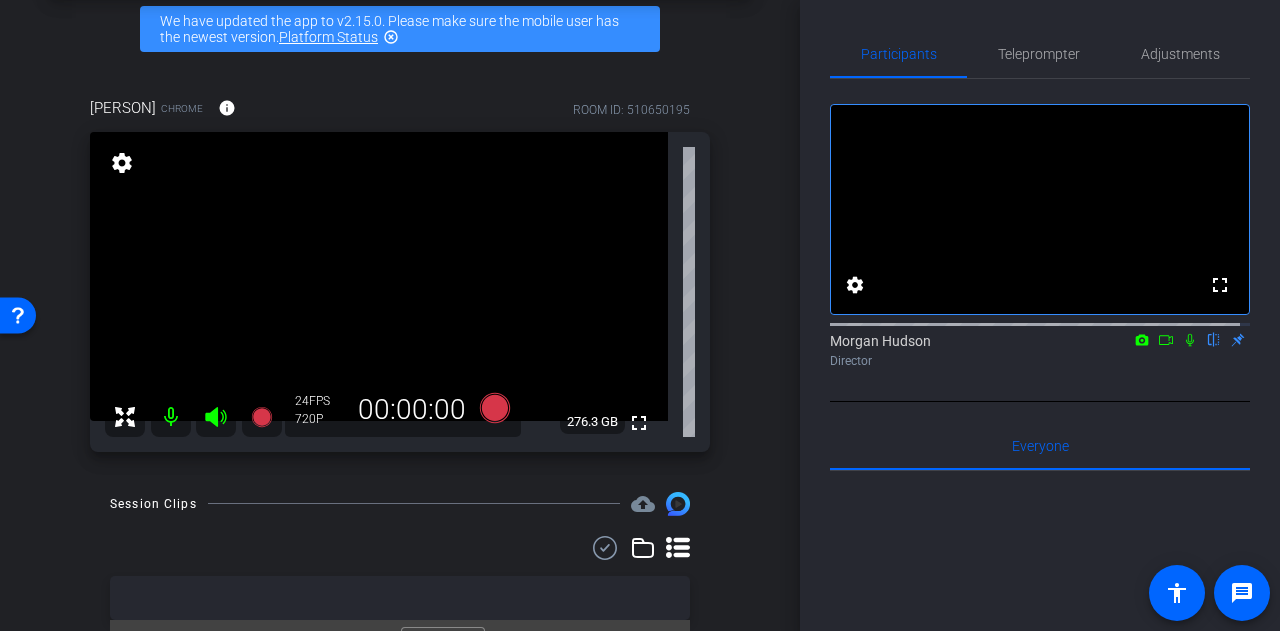 scroll, scrollTop: 136, scrollLeft: 0, axis: vertical 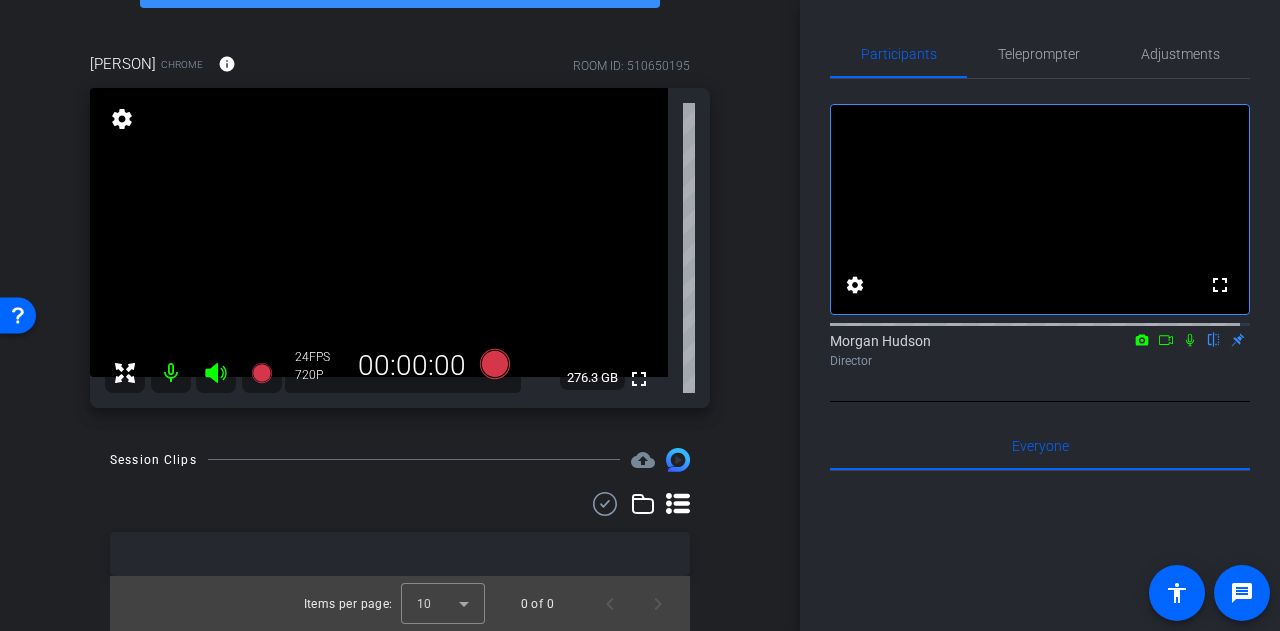click 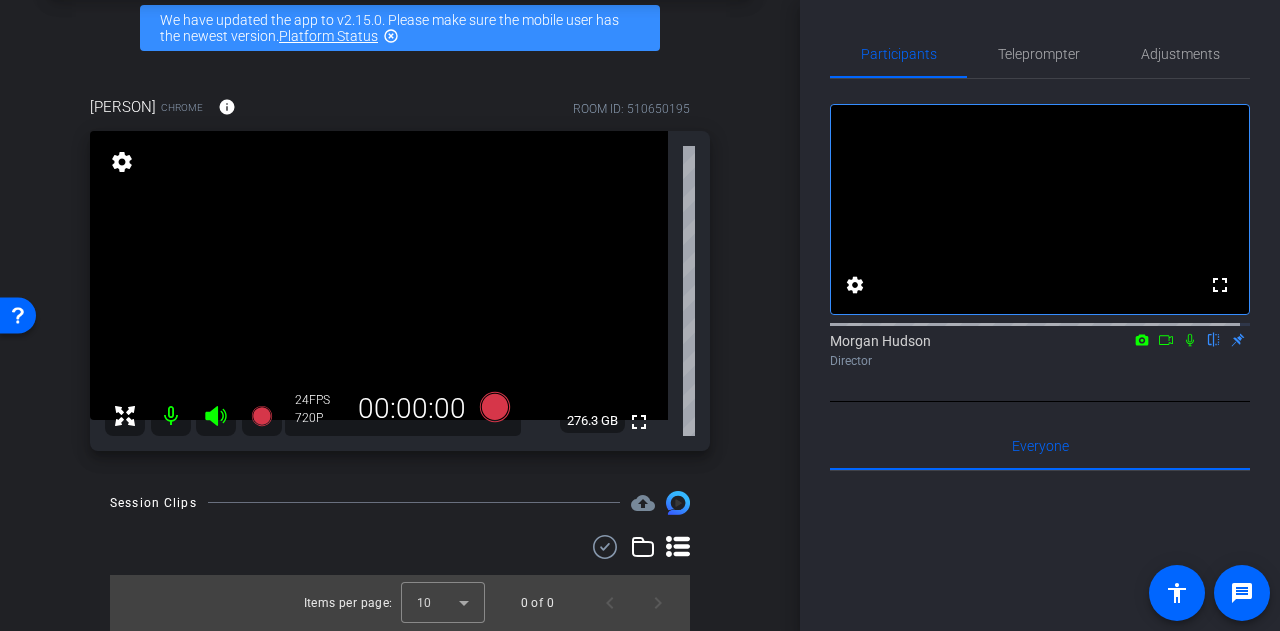 scroll, scrollTop: 92, scrollLeft: 0, axis: vertical 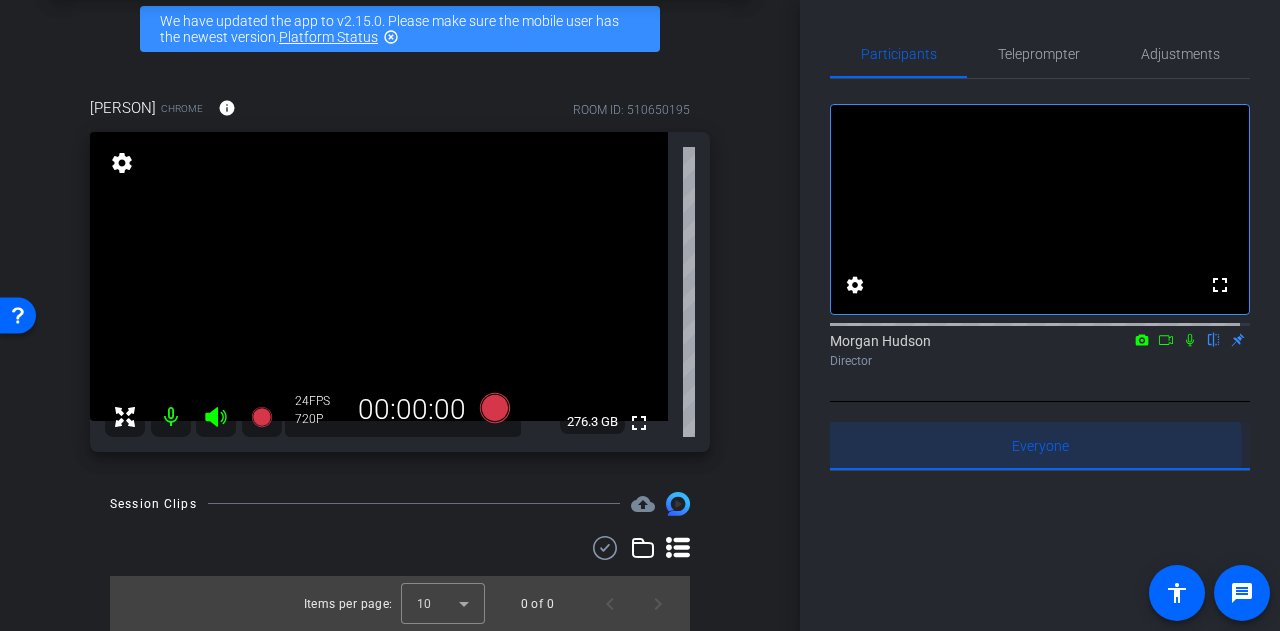 click on "Everyone  0" at bounding box center [1040, 446] 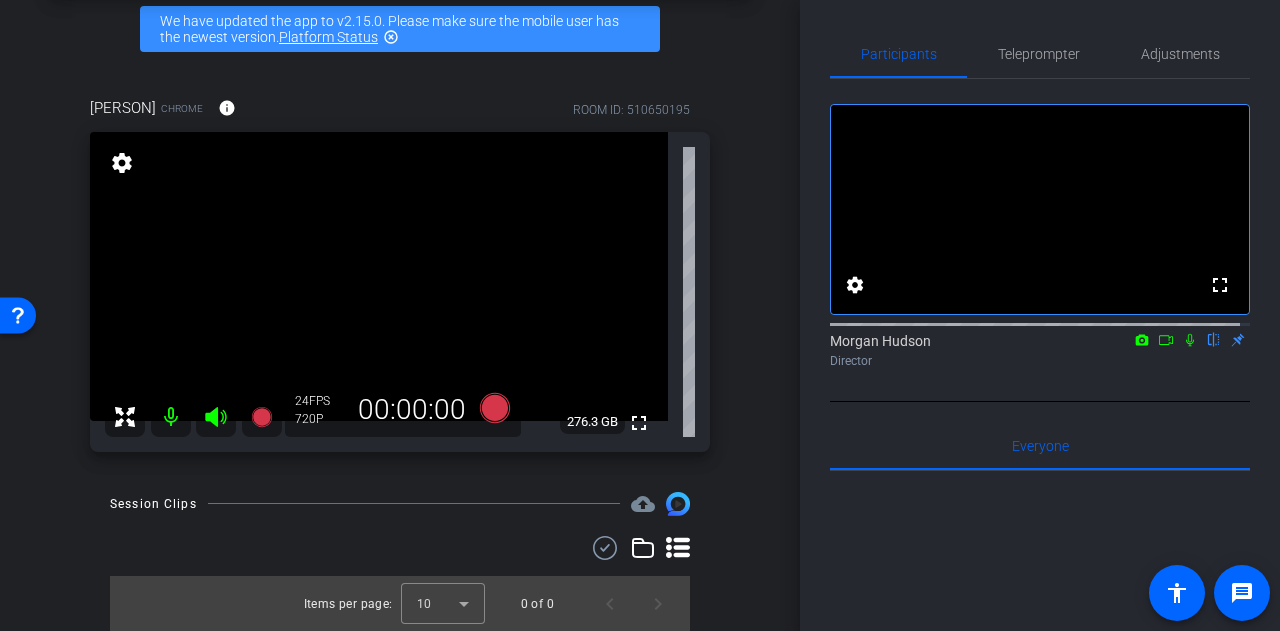 click on "settings" at bounding box center [122, 163] 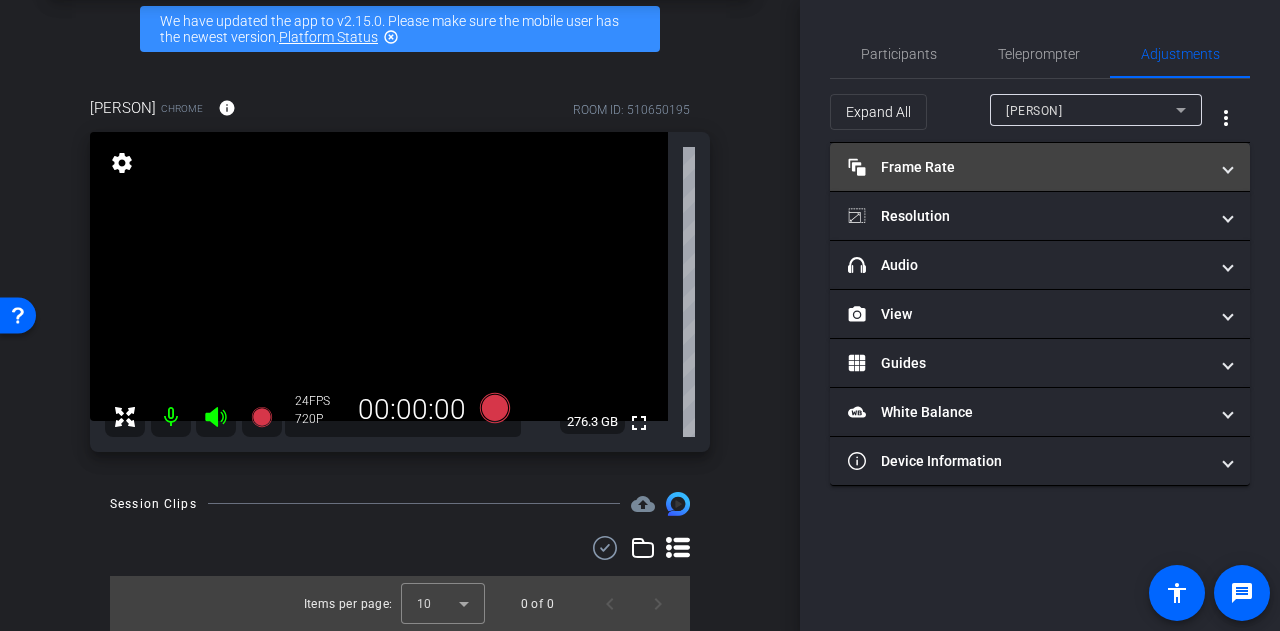 click on "Frame Rate
Frame Rate" at bounding box center (1028, 167) 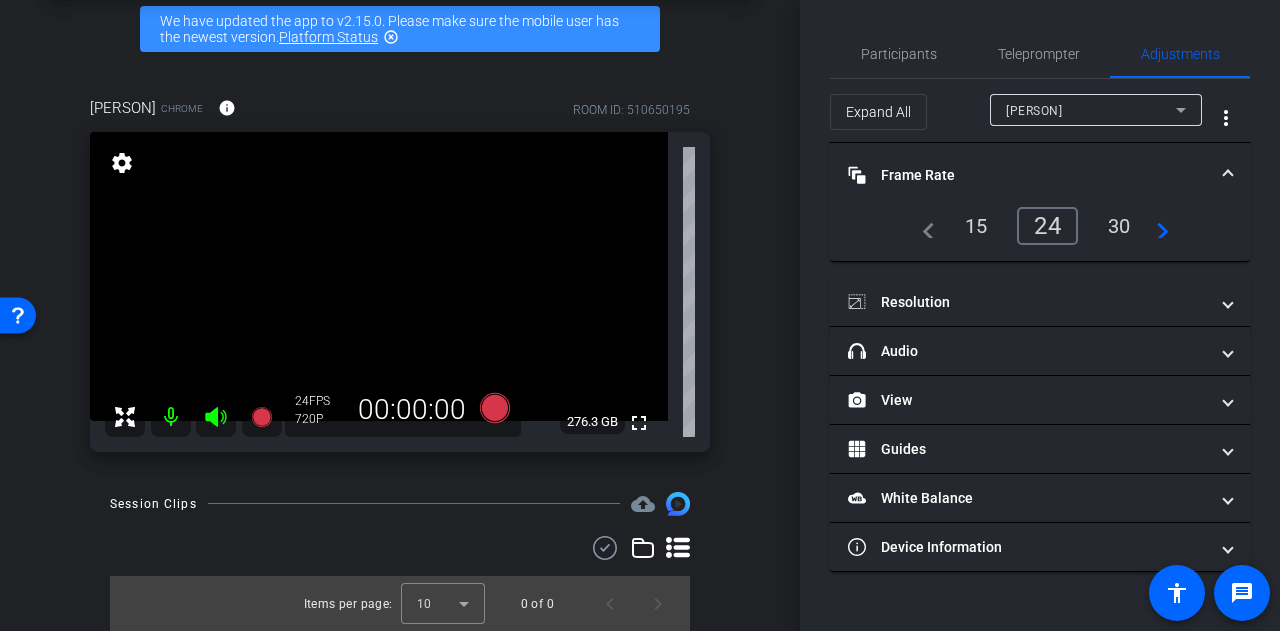 click on "Frame Rate
Frame Rate" at bounding box center (1040, 175) 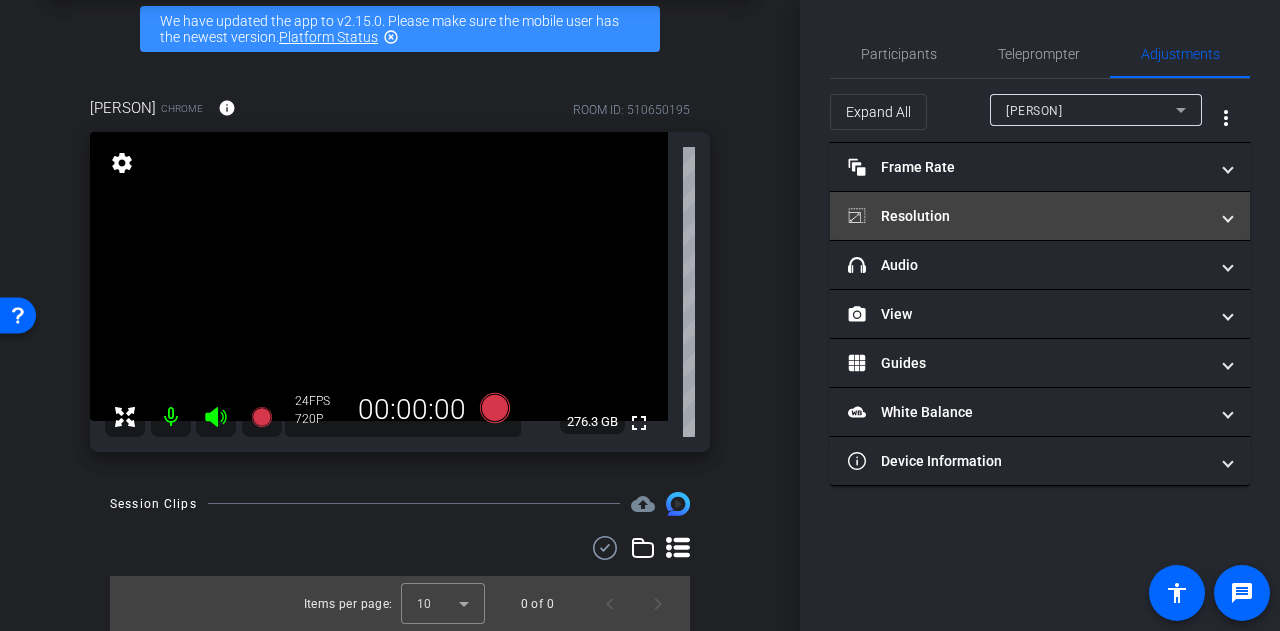 click on "Resolution" at bounding box center [1028, 216] 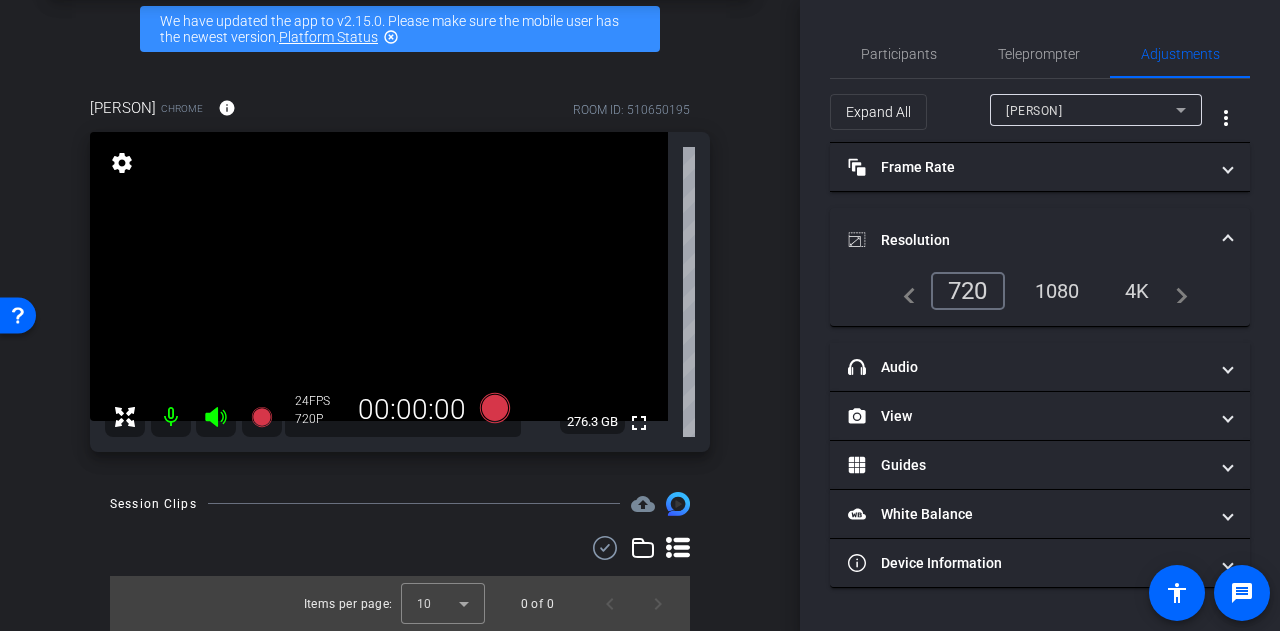 click on "Resolution" at bounding box center [1028, 240] 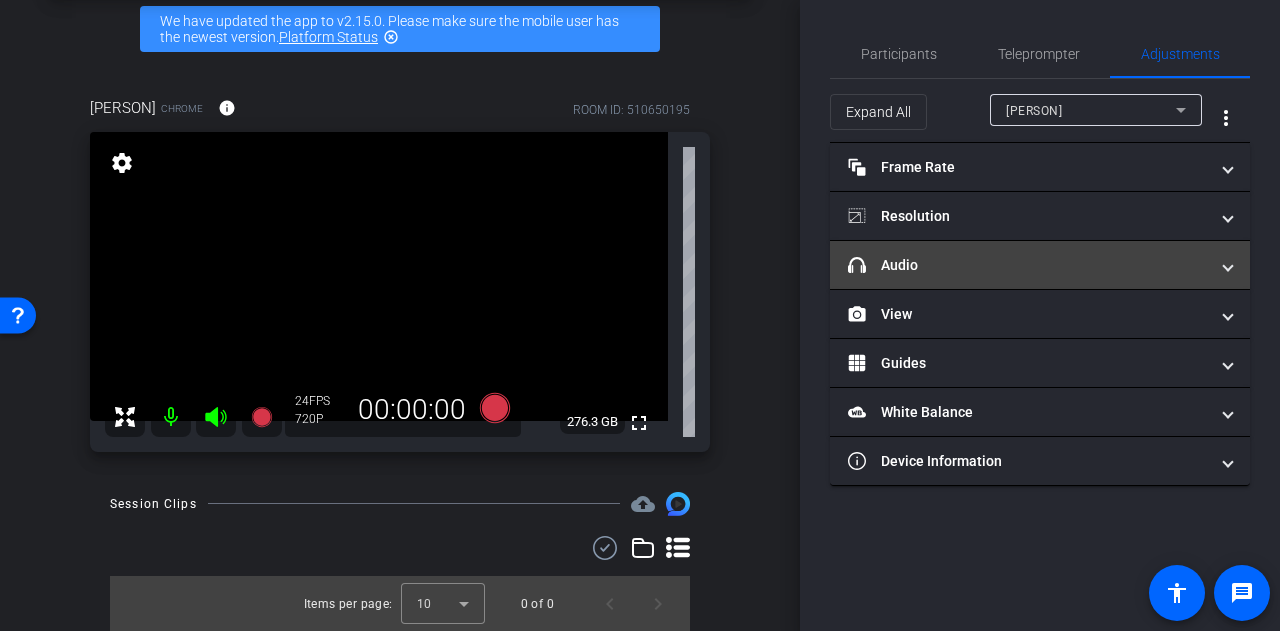 click on "headphone icon
Audio" at bounding box center (1028, 265) 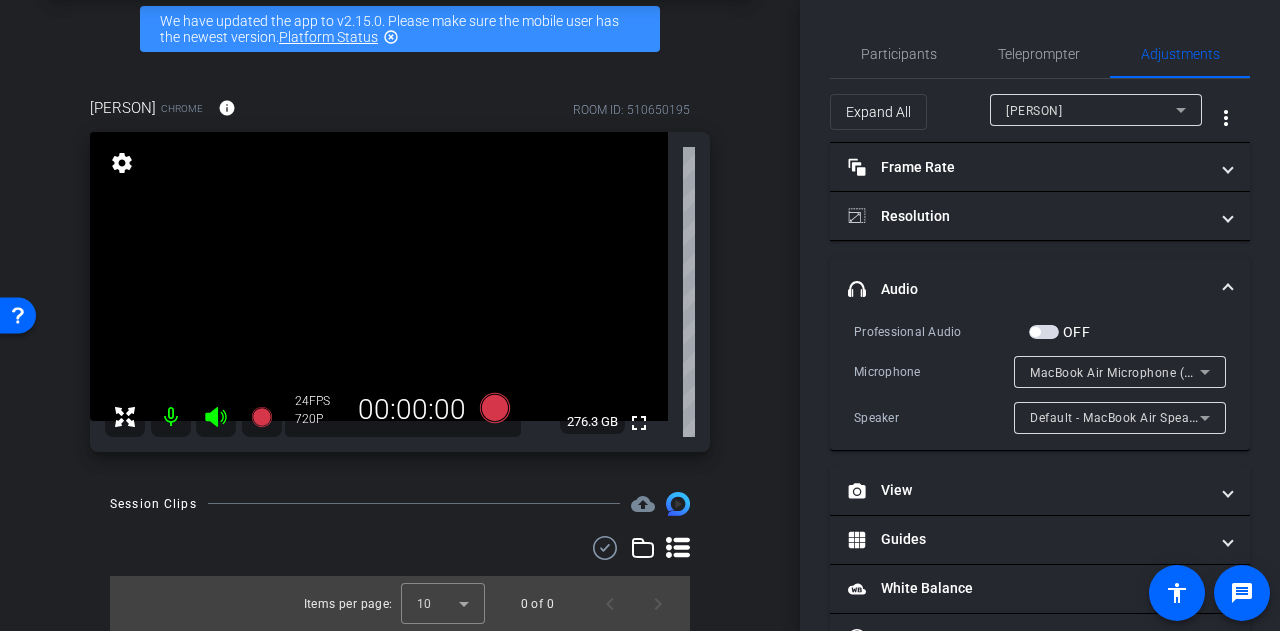 click on "headphone icon
Audio" at bounding box center [1028, 289] 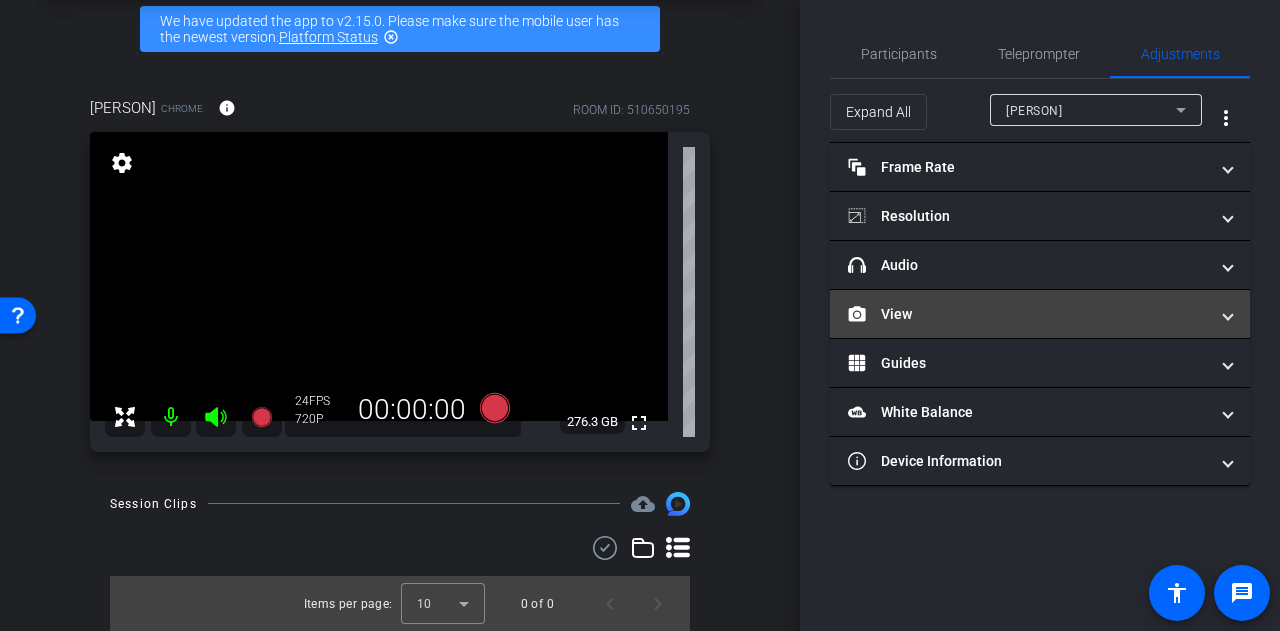 click on "View" at bounding box center (1028, 314) 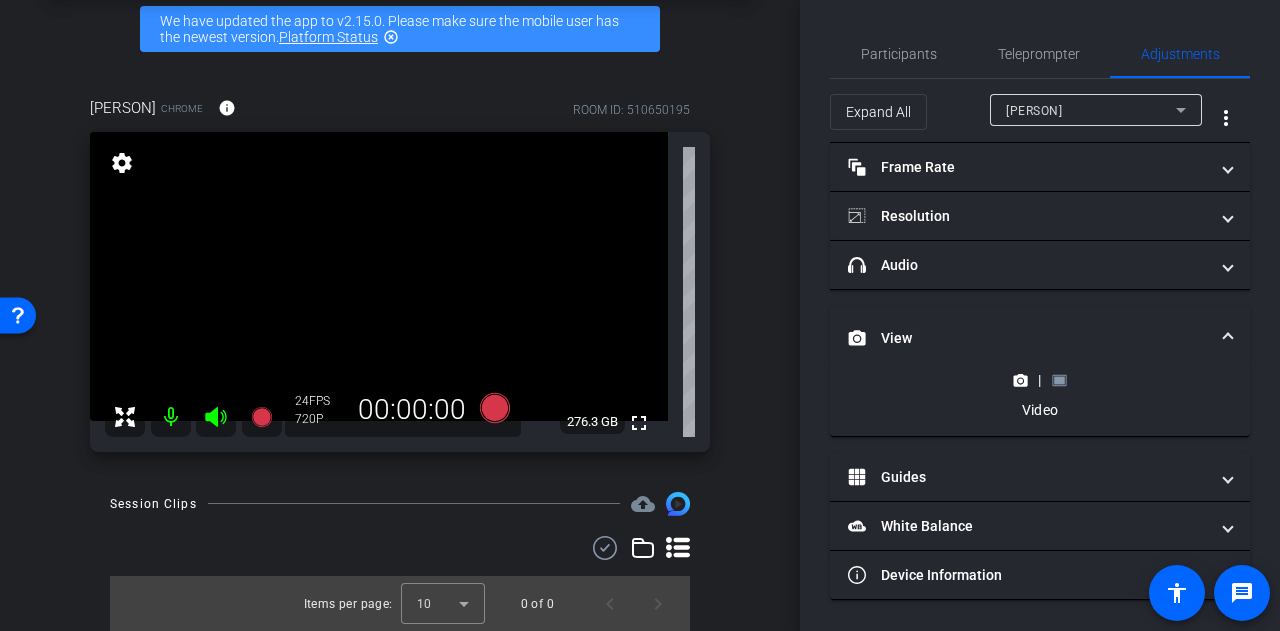 click 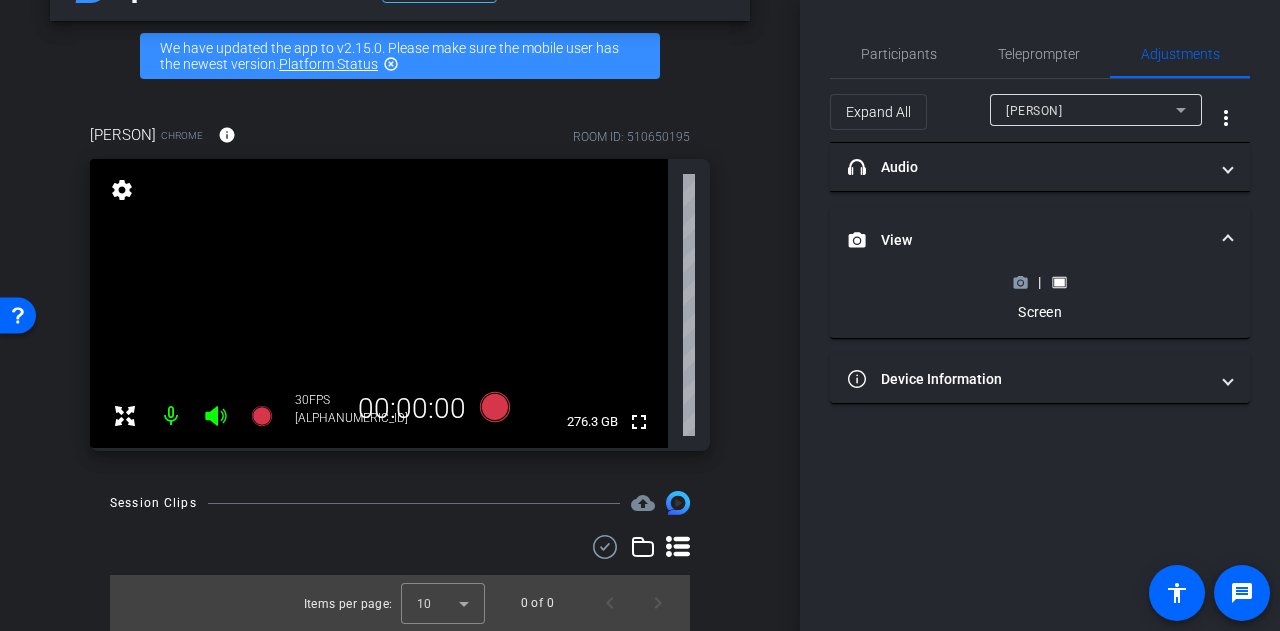 scroll, scrollTop: 60, scrollLeft: 0, axis: vertical 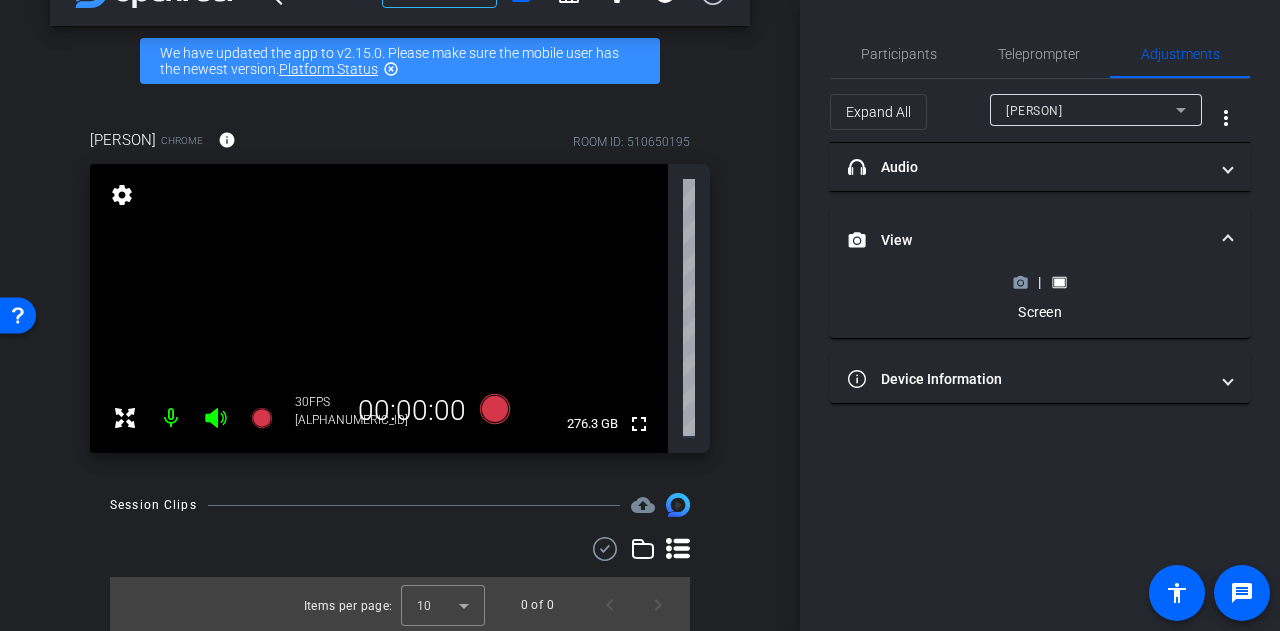 click at bounding box center (1228, 240) 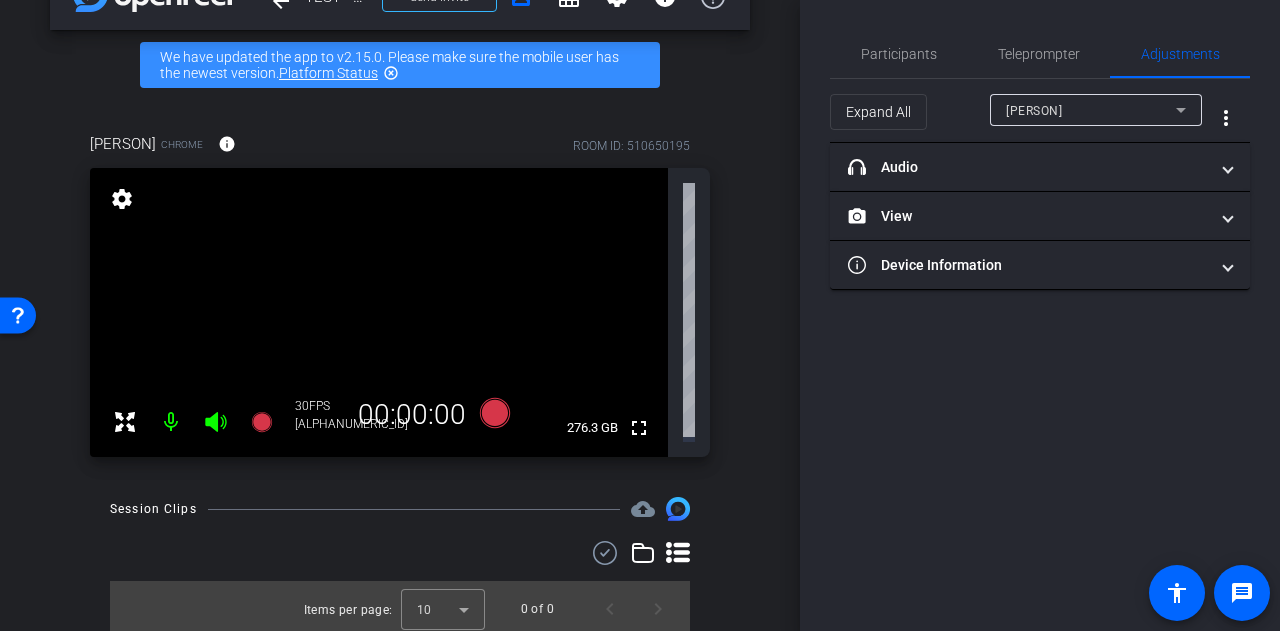 scroll, scrollTop: 92, scrollLeft: 0, axis: vertical 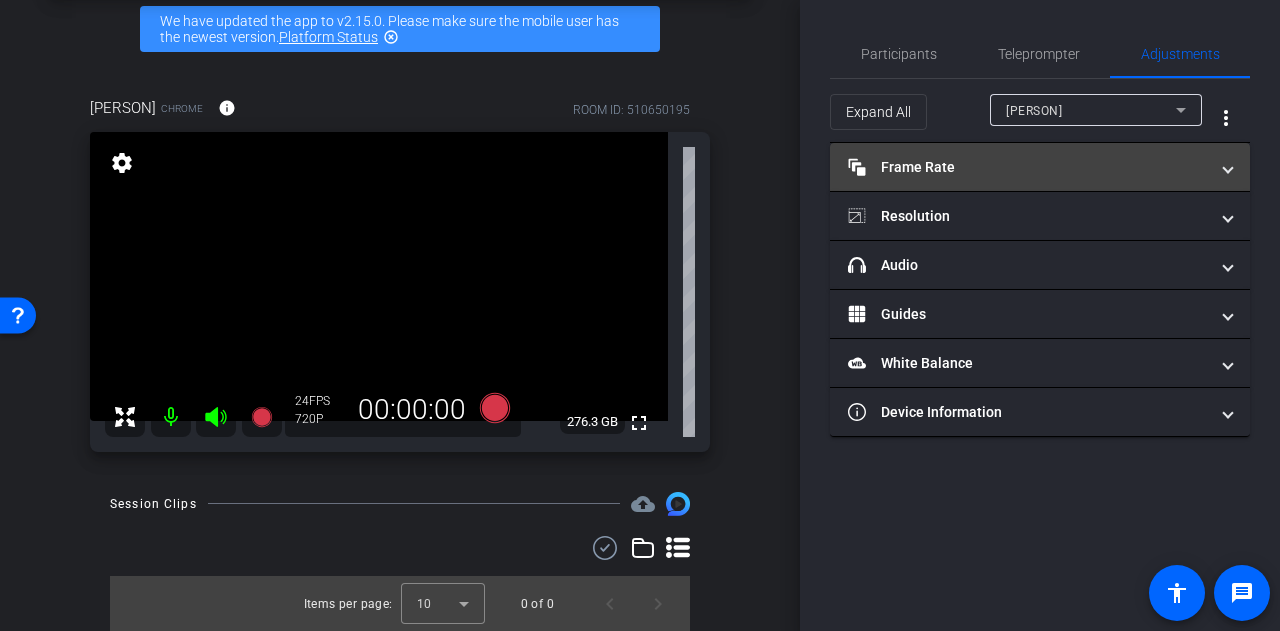click on "Frame Rate
Frame Rate" at bounding box center [1040, 167] 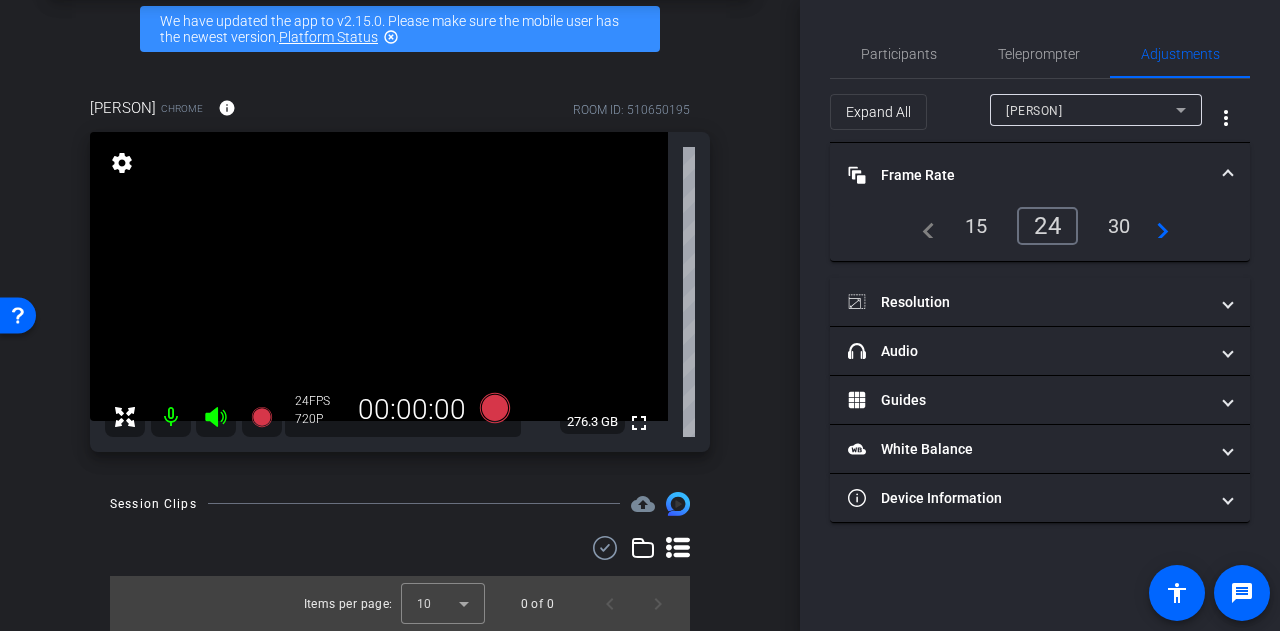 click on "Frame Rate
Frame Rate" at bounding box center [1028, 175] 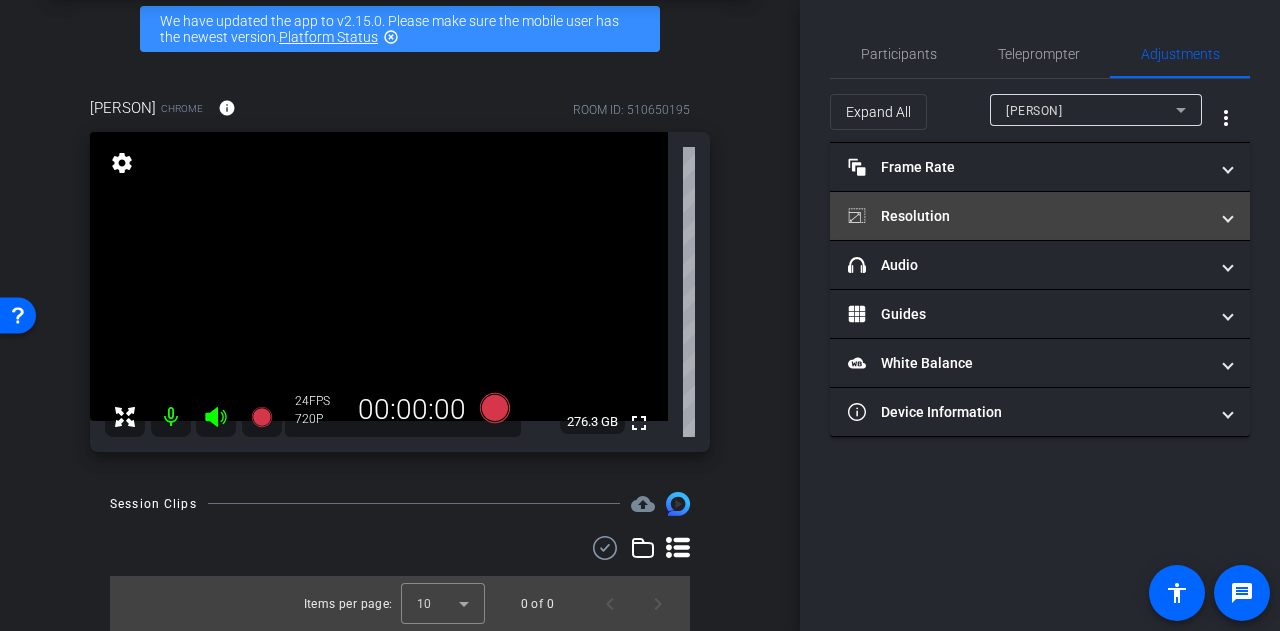 click on "Resolution" at bounding box center (1028, 216) 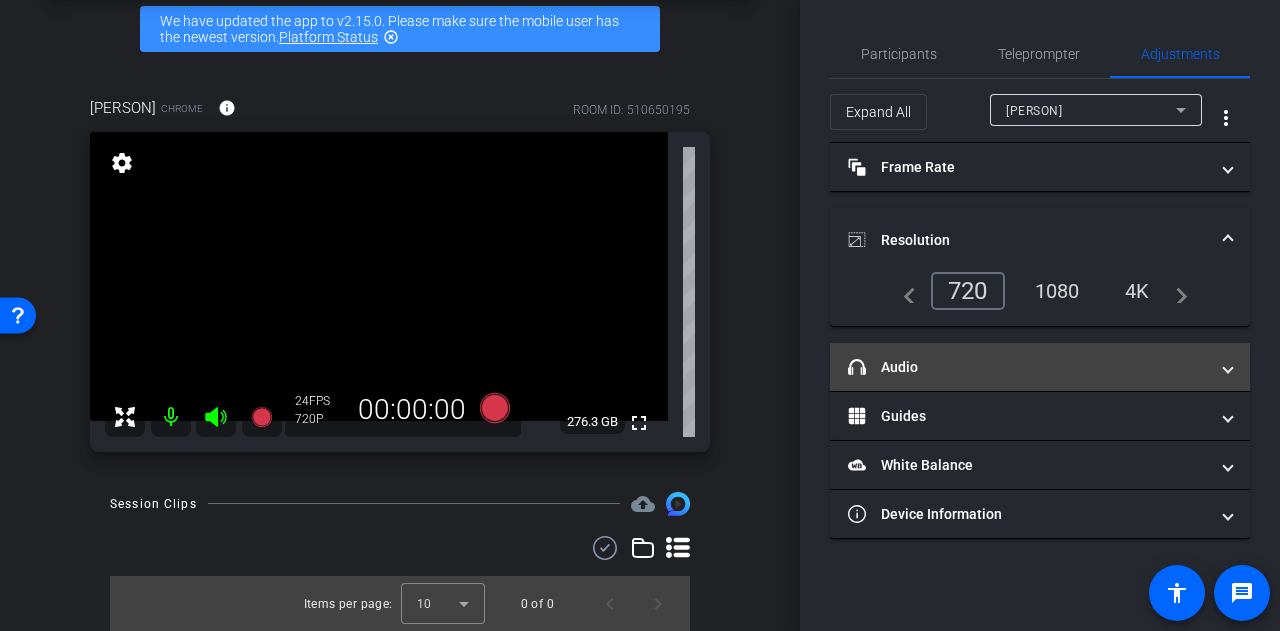 click on "headphone icon
Audio" at bounding box center [1028, 367] 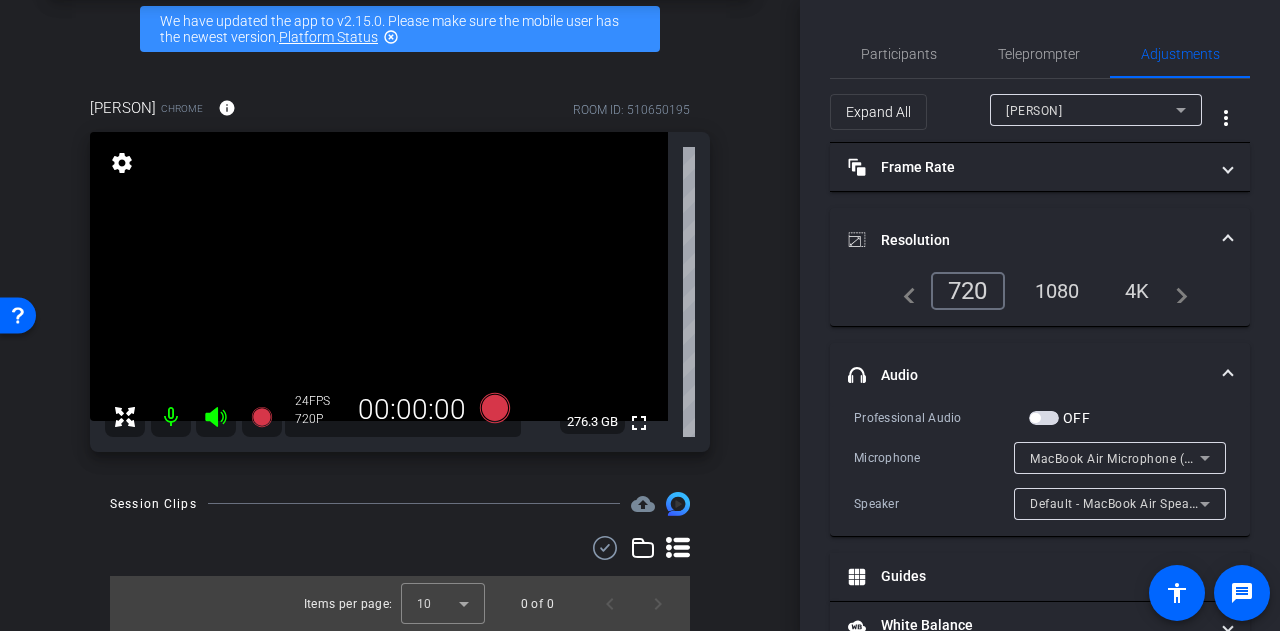 click on "headphone icon
Audio" at bounding box center [1028, 375] 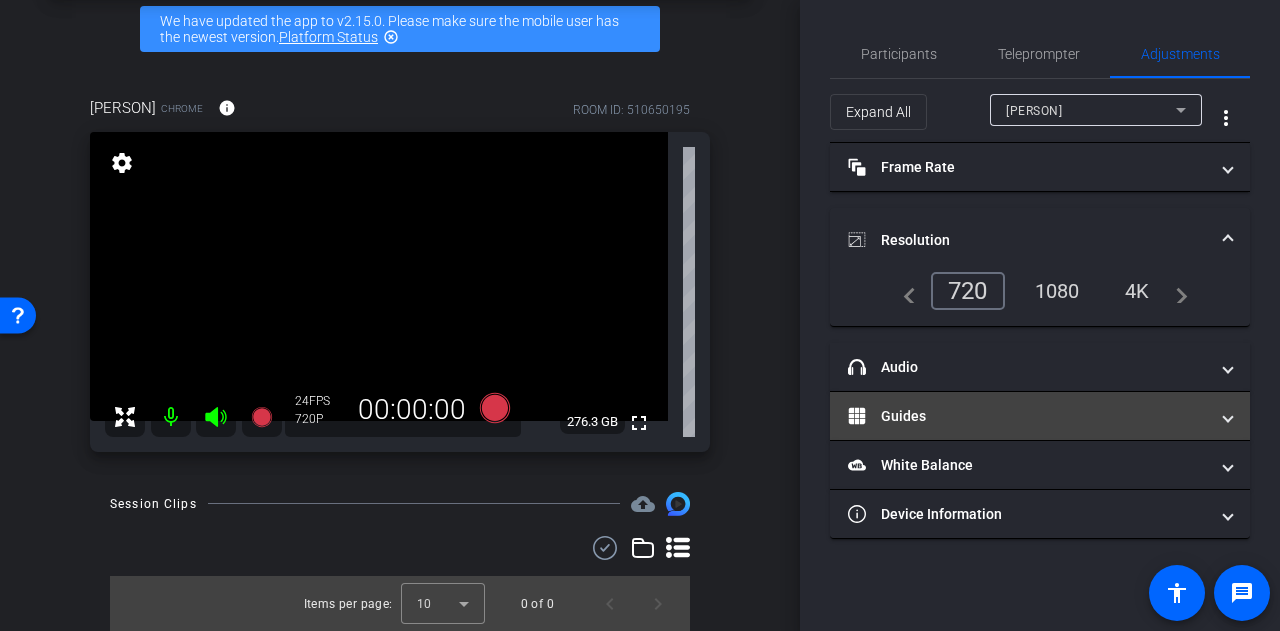 click on "Guides" at bounding box center [1028, 416] 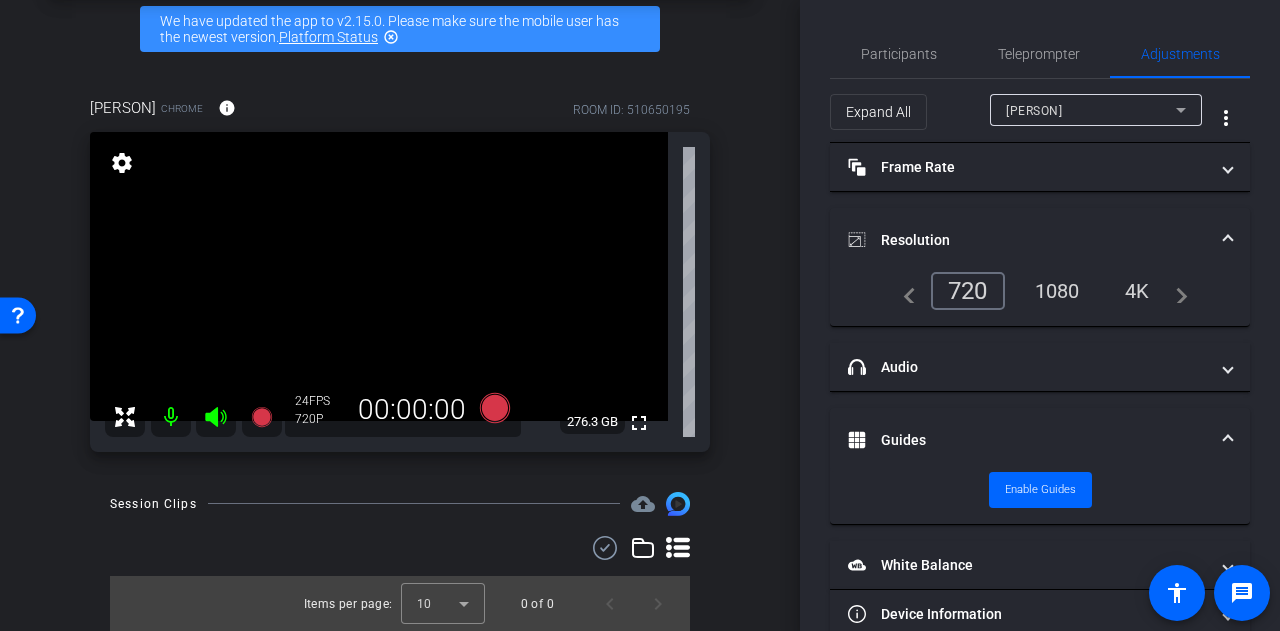 click on "Guides" at bounding box center [1040, 440] 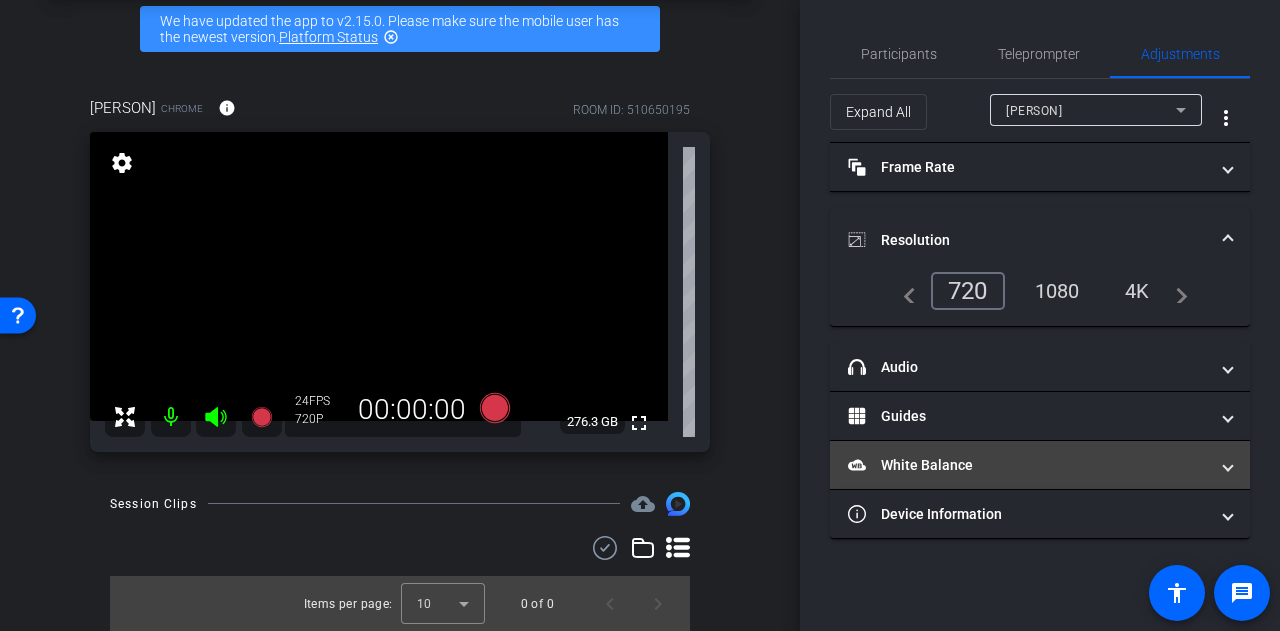 click on "White Balance
White Balance" at bounding box center (1028, 465) 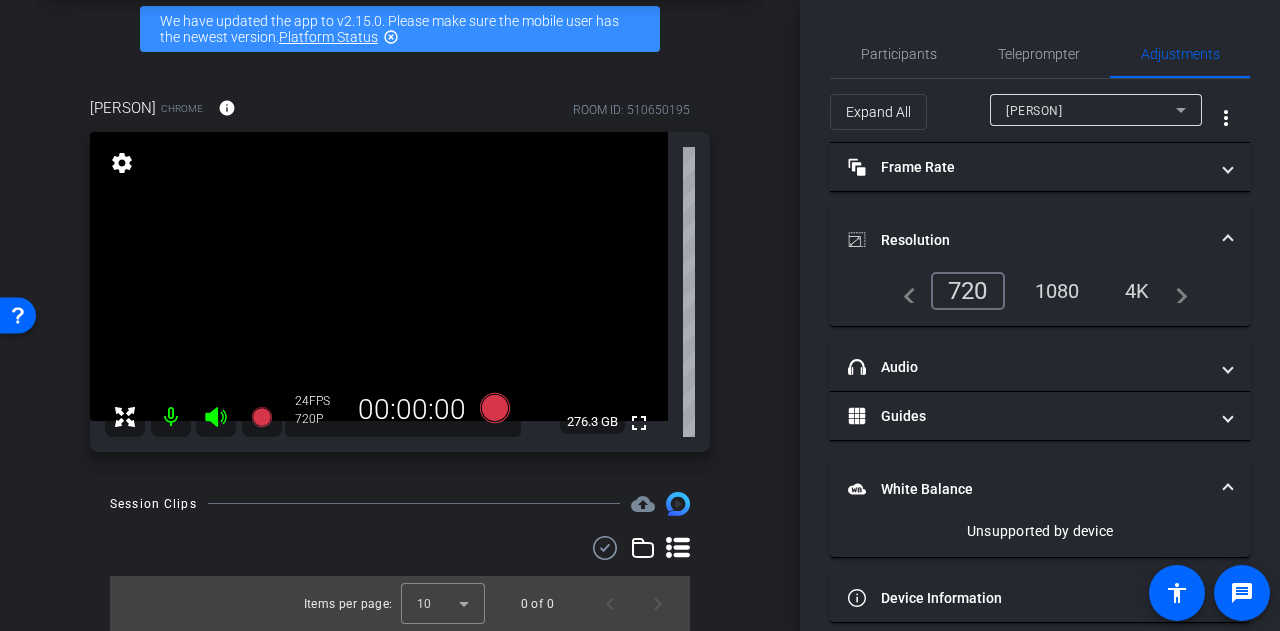 click on "White Balance
White Balance" at bounding box center (1040, 489) 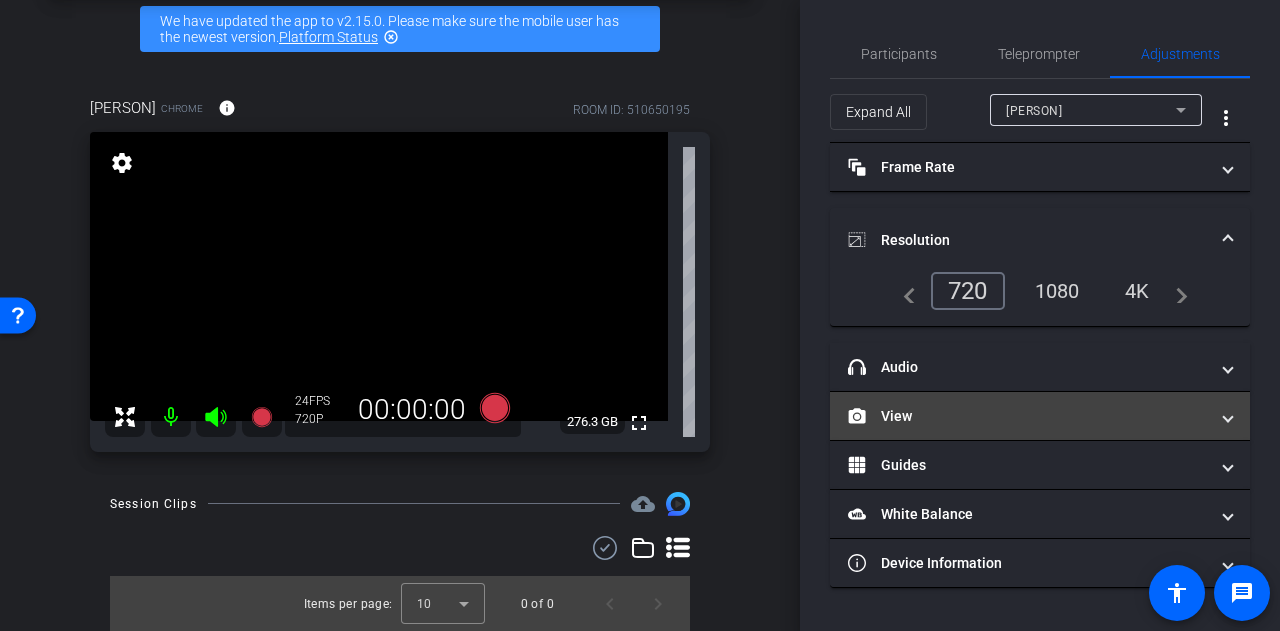 click on "View" at bounding box center (1040, 416) 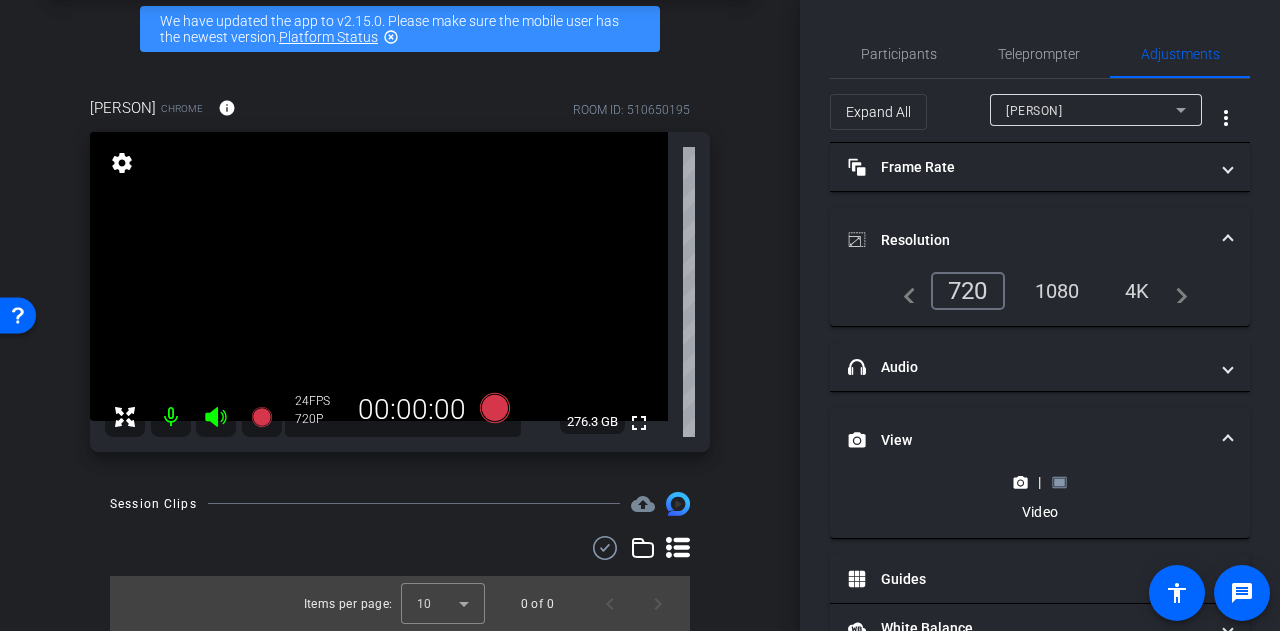 click 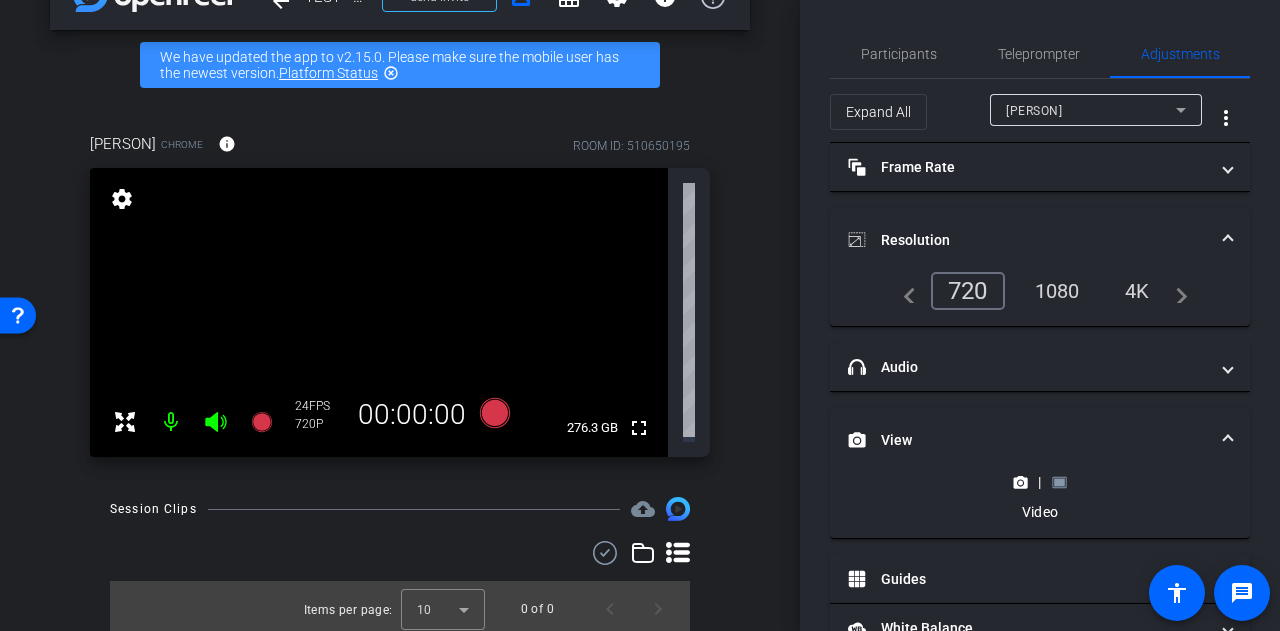 scroll, scrollTop: 60, scrollLeft: 0, axis: vertical 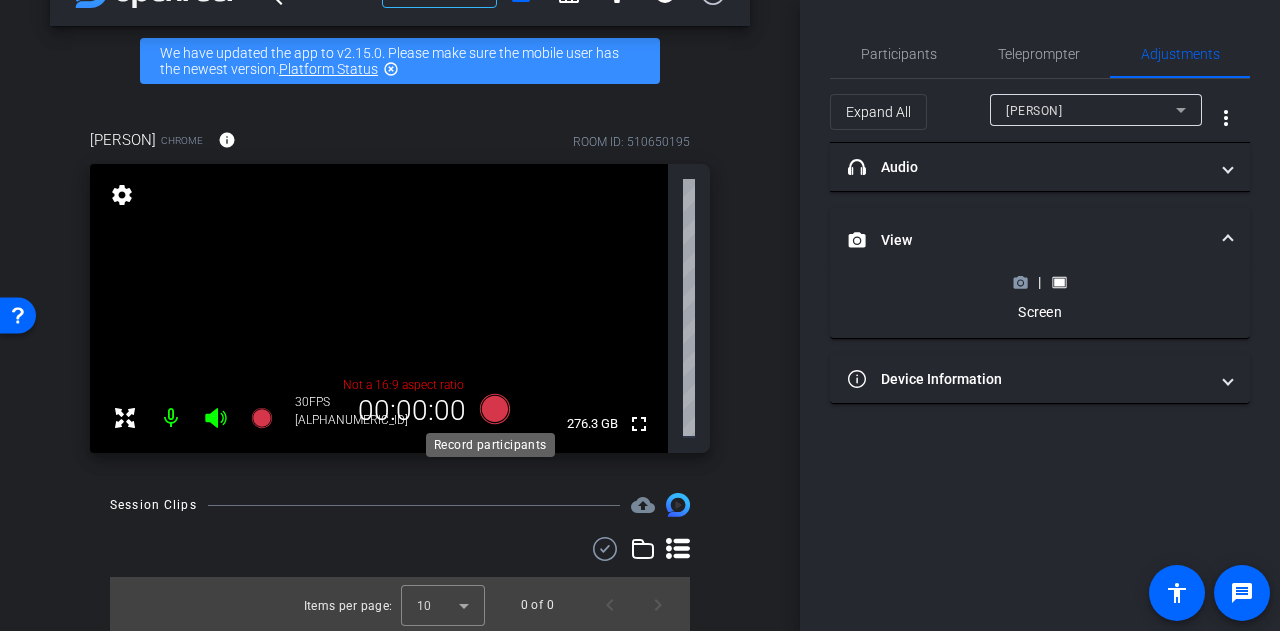 click 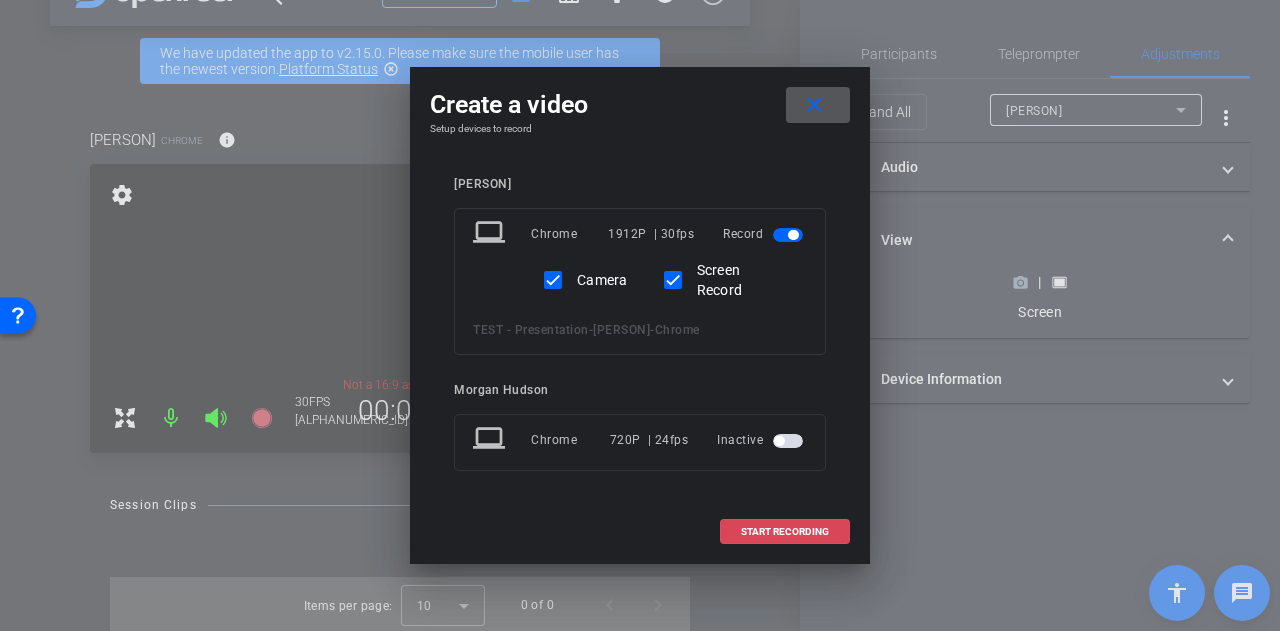 click on "START RECORDING" at bounding box center (785, 532) 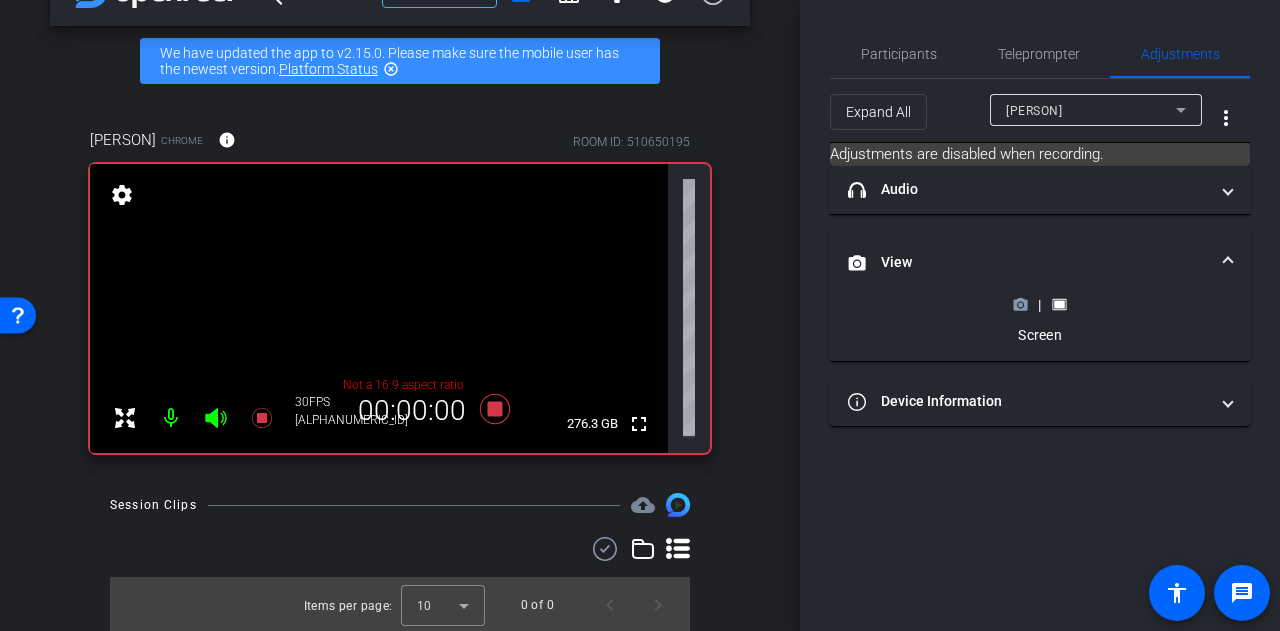 scroll, scrollTop: 92, scrollLeft: 0, axis: vertical 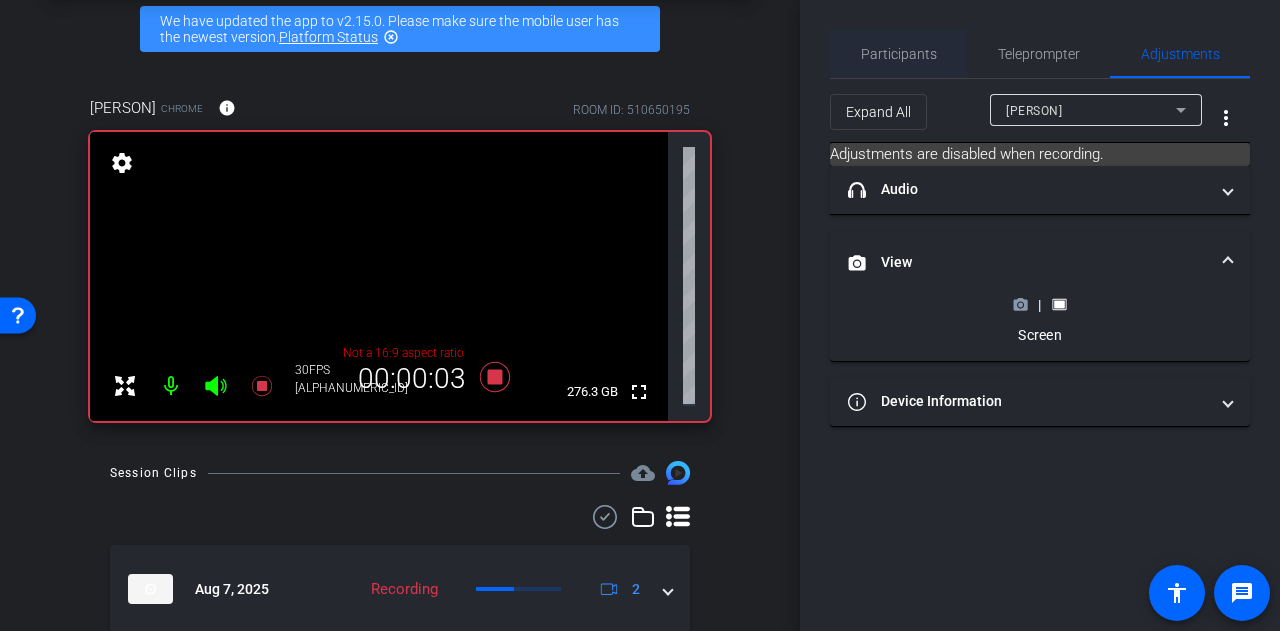 click on "Participants" at bounding box center (899, 54) 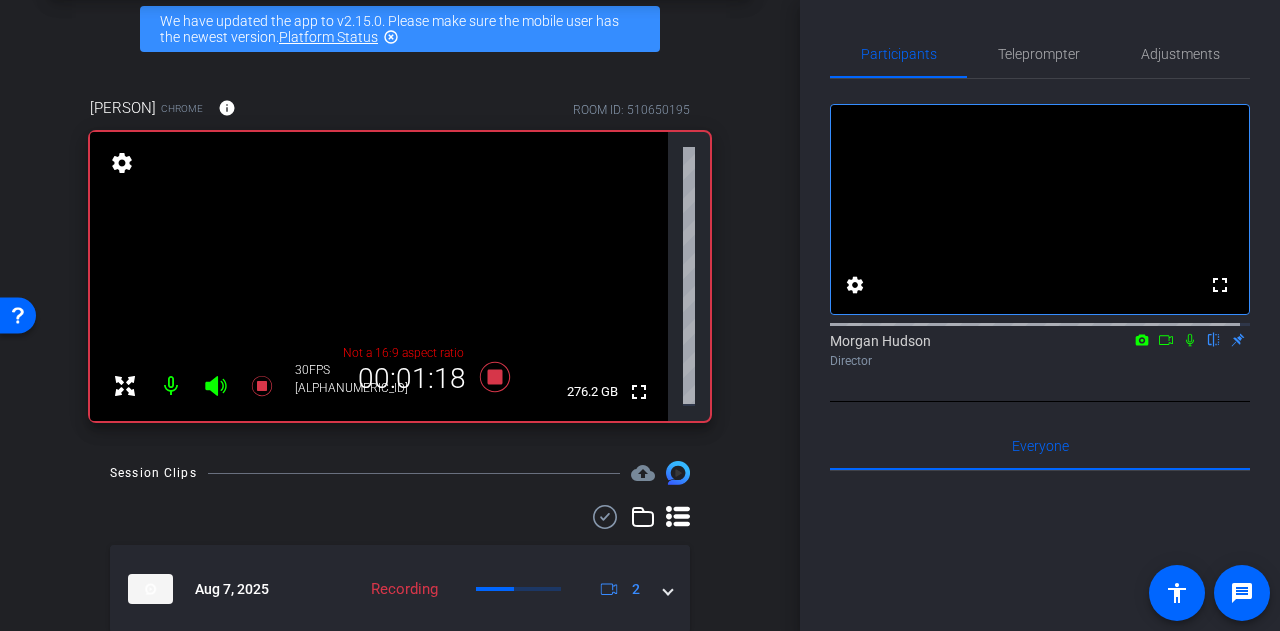 click on "arrow_back  TEST - Presentation   Back to project   Send invite  account_box grid_on settings info
We have updated the app to v2.15.0. Please make sure the mobile user has the newest version.  Platform Status highlight_off  Elizabeth Chrome info ROOM ID: 510650195 fullscreen settings  276.2 GB
Not a 16:9 aspect ratio  30 FPS  1912P   00:01:18
Session Clips   cloud_upload
Aug 7, 2025  Recording
2  Items per page:  10  1 – 1 of 1" at bounding box center [400, 223] 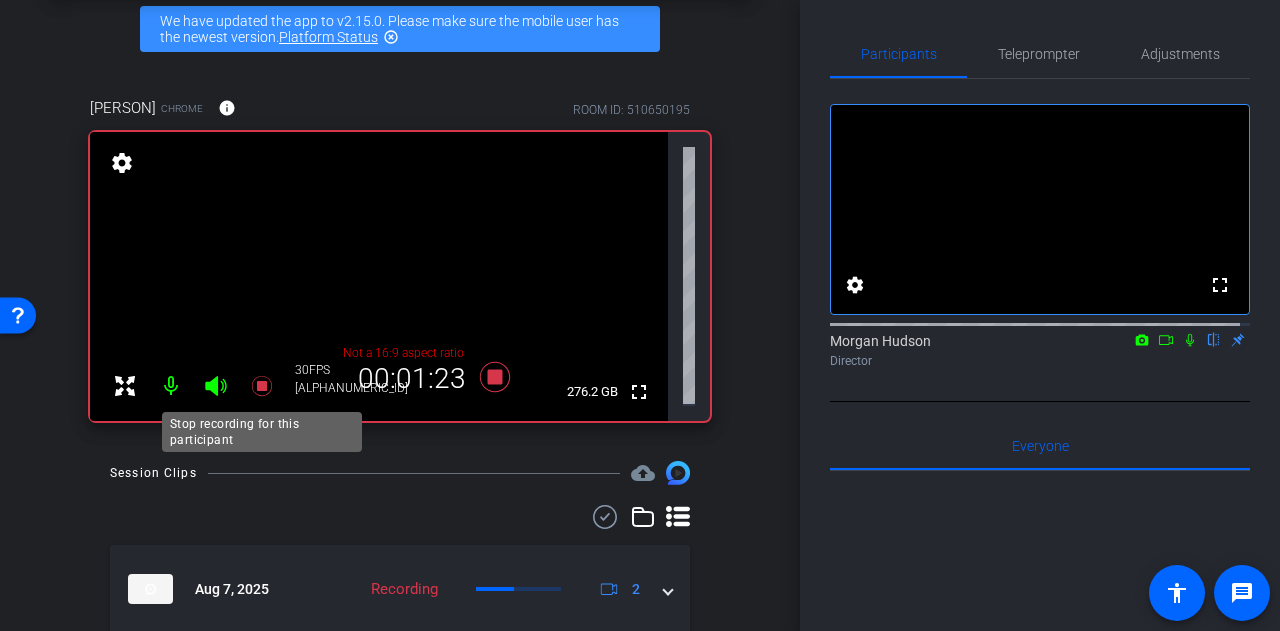 click 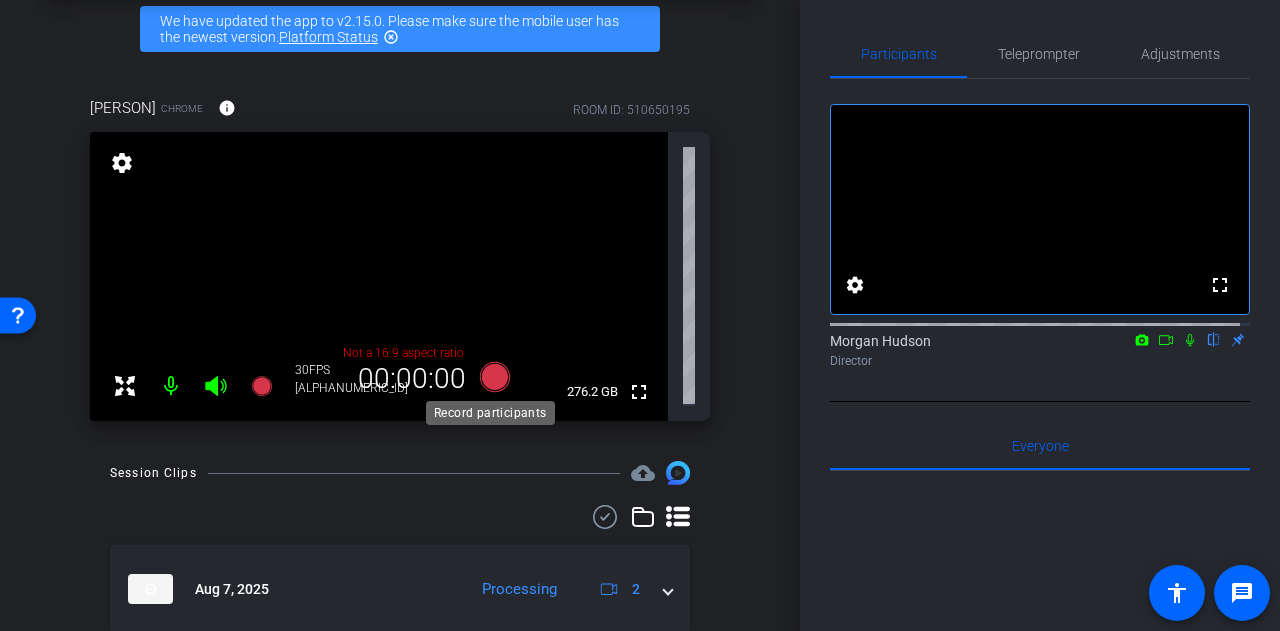 click 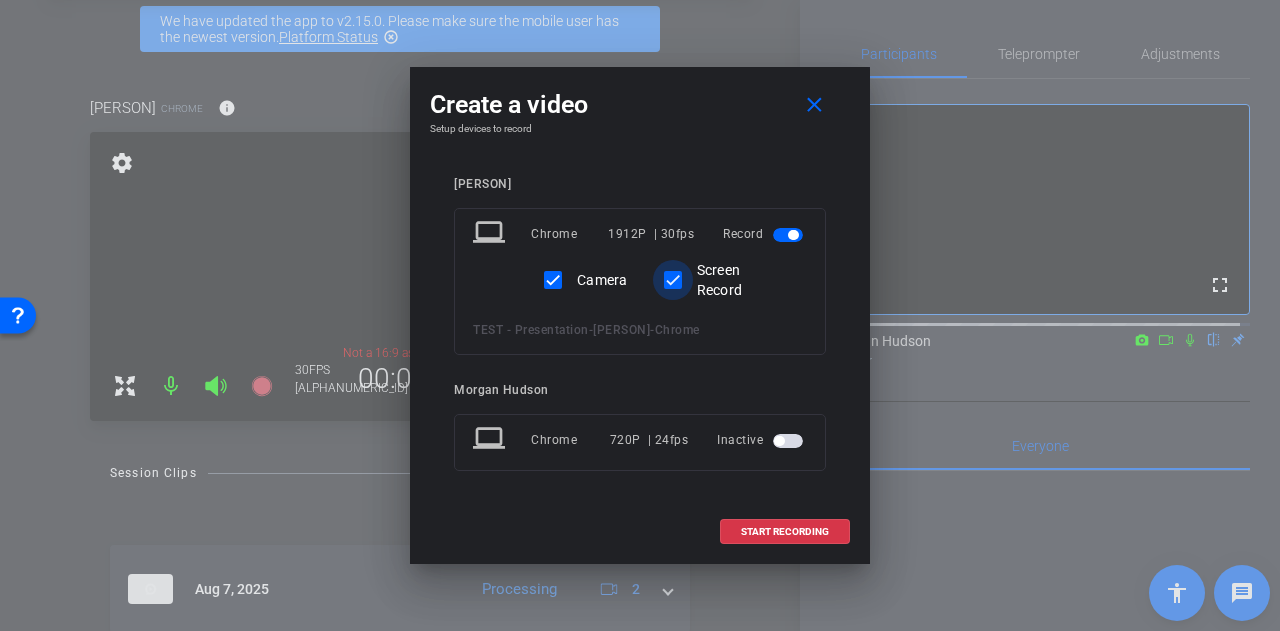 click on "Screen Record" at bounding box center [673, 280] 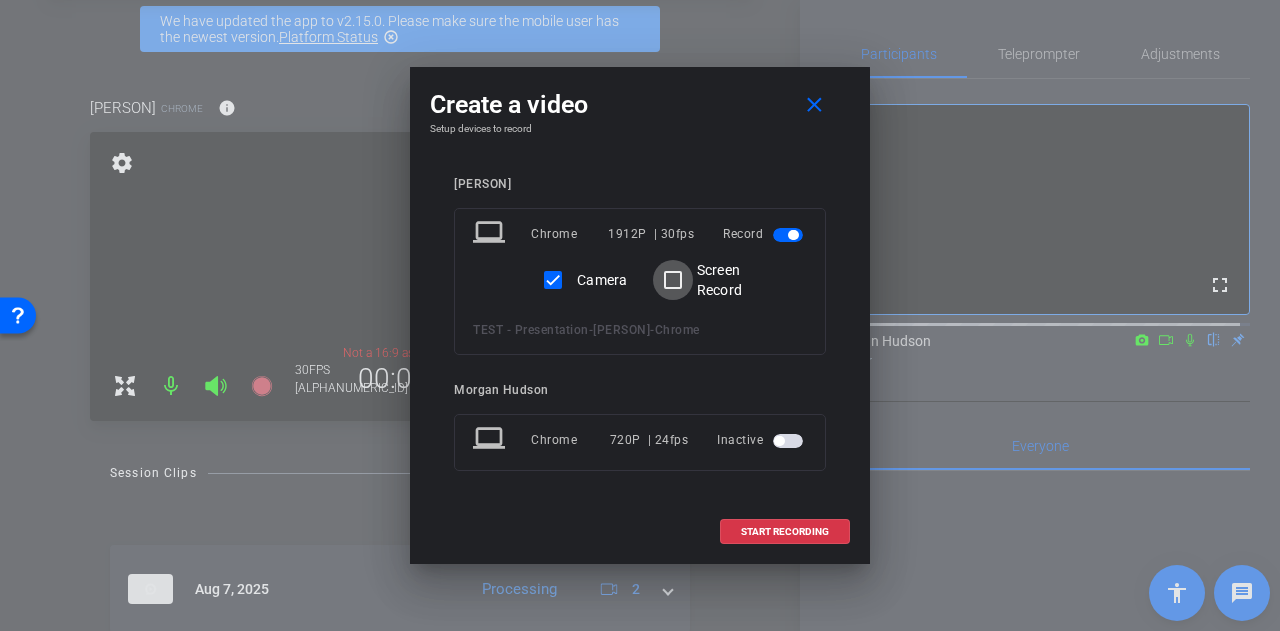 checkbox on "false" 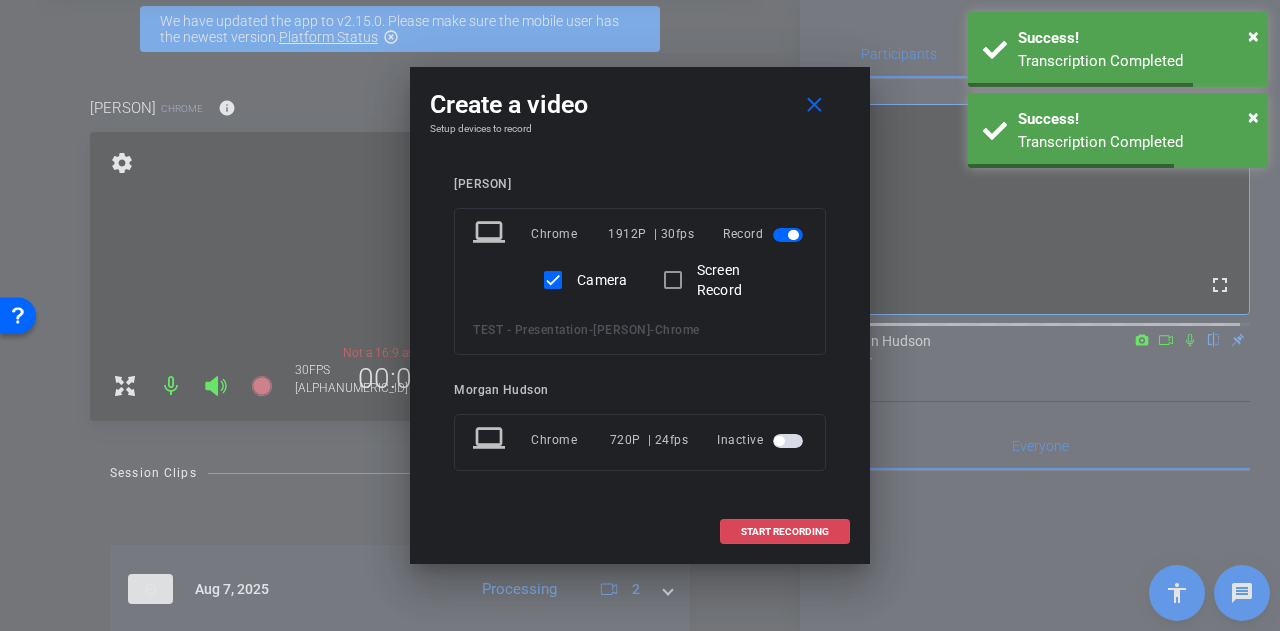 click on "START RECORDING" at bounding box center [785, 532] 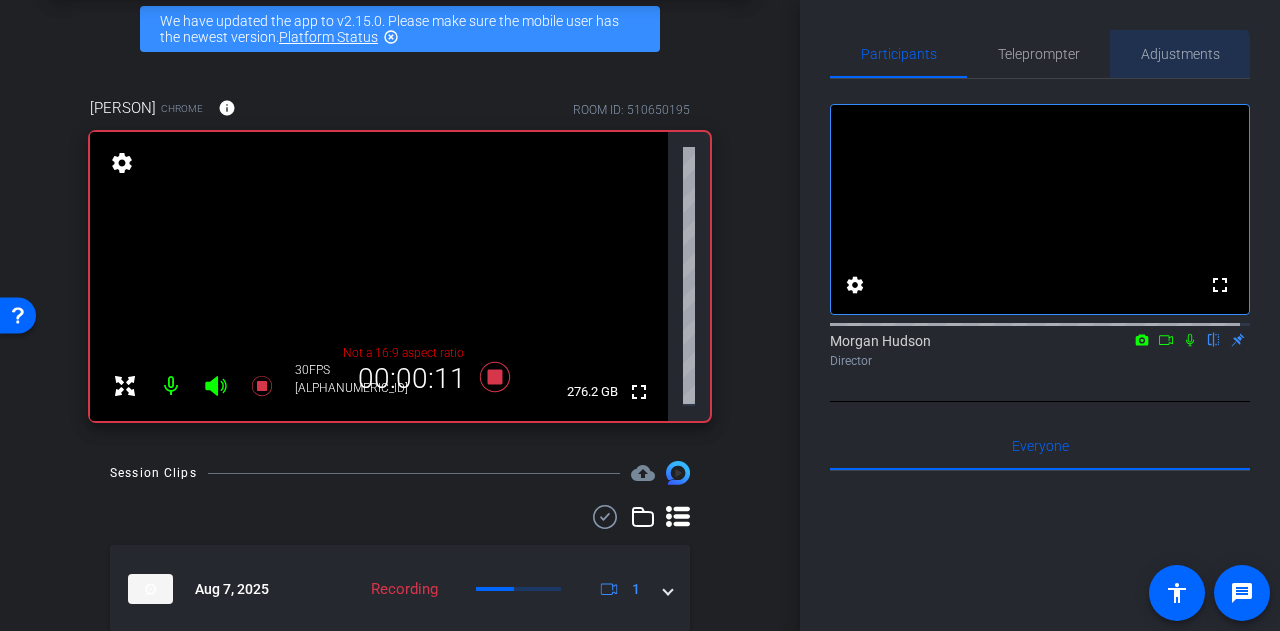 click on "Adjustments" at bounding box center (1180, 54) 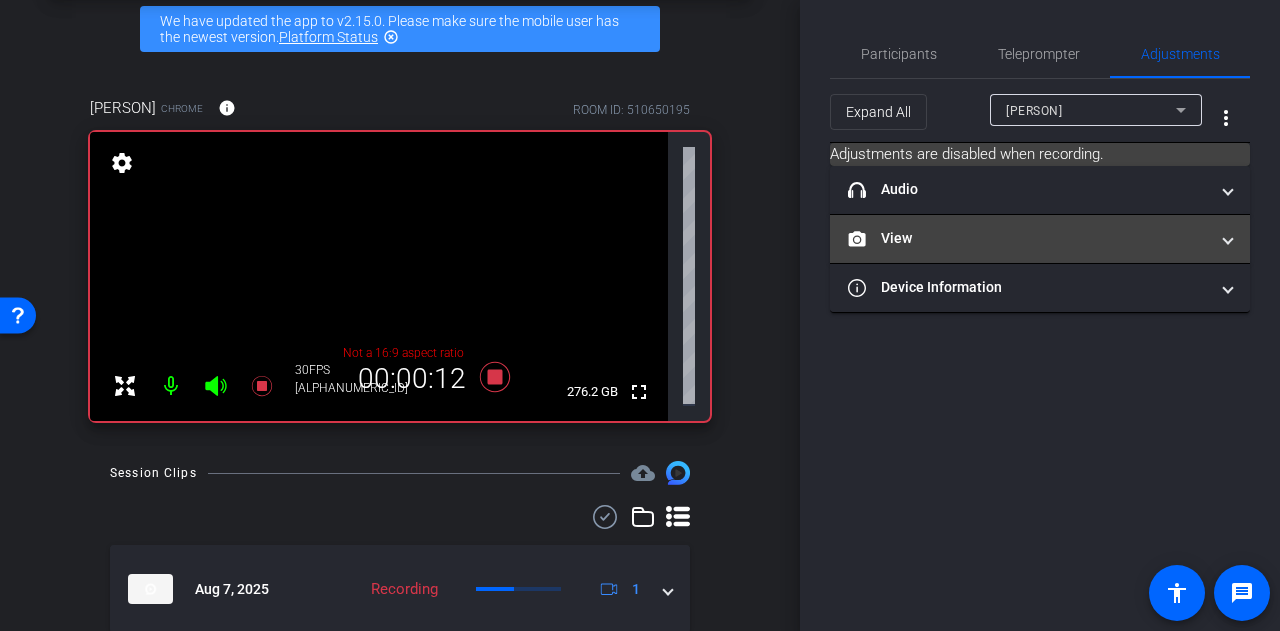 click on "View" at bounding box center [1028, 238] 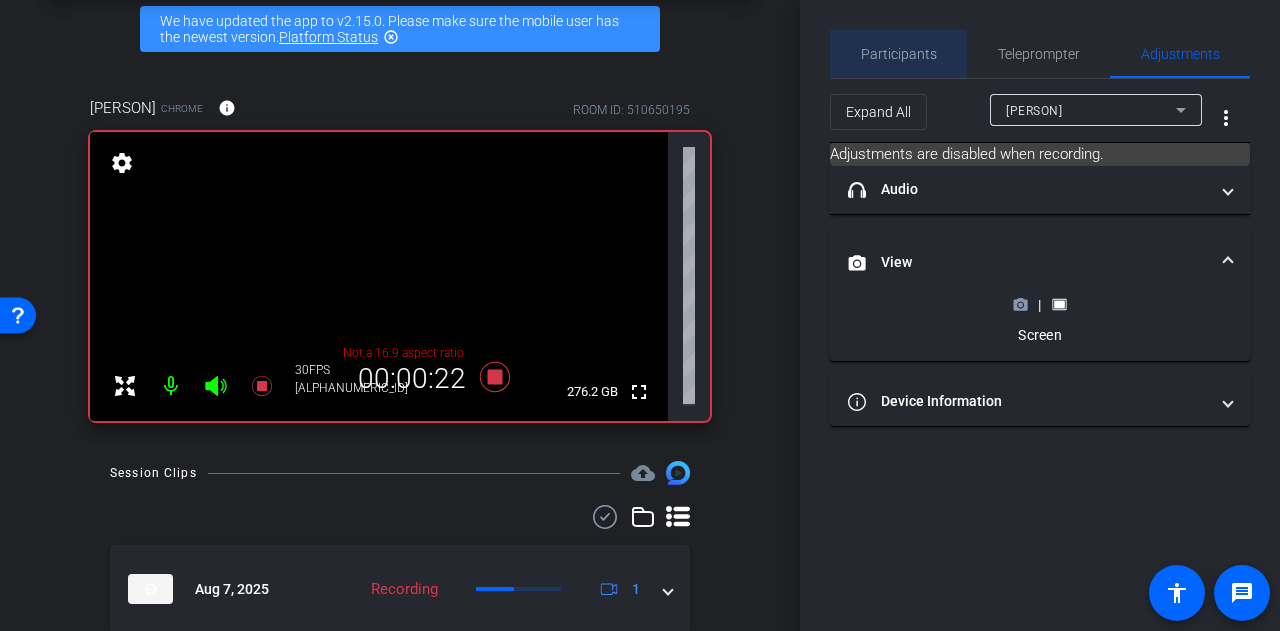 click on "Participants" at bounding box center [899, 54] 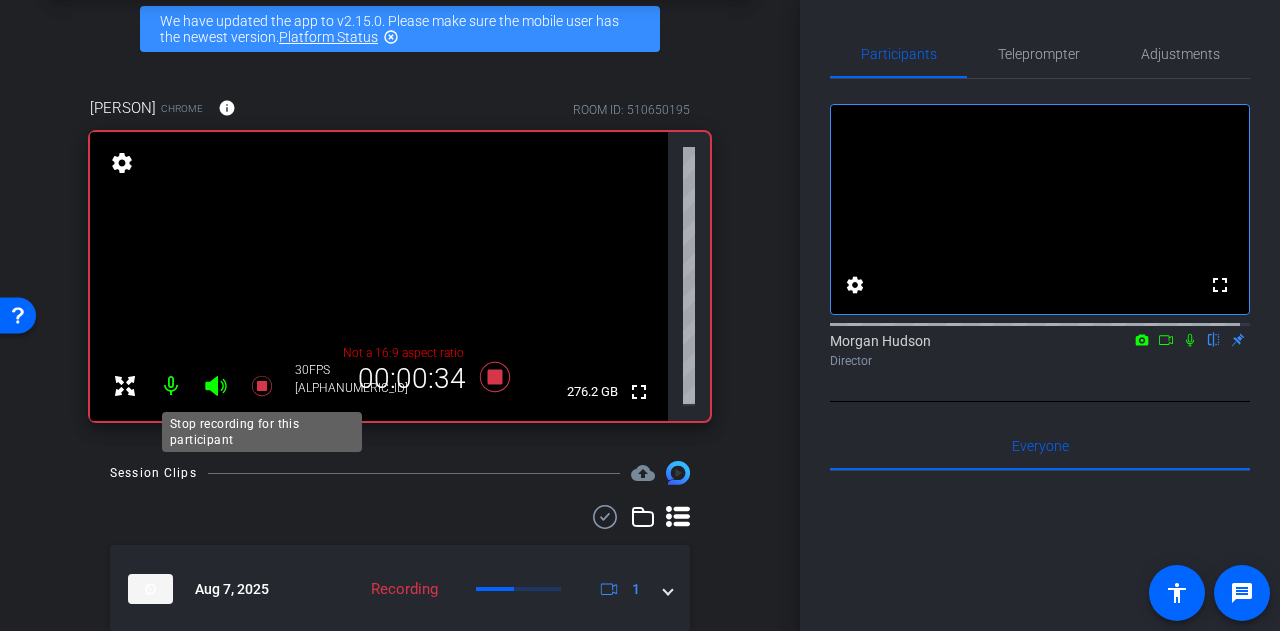 click 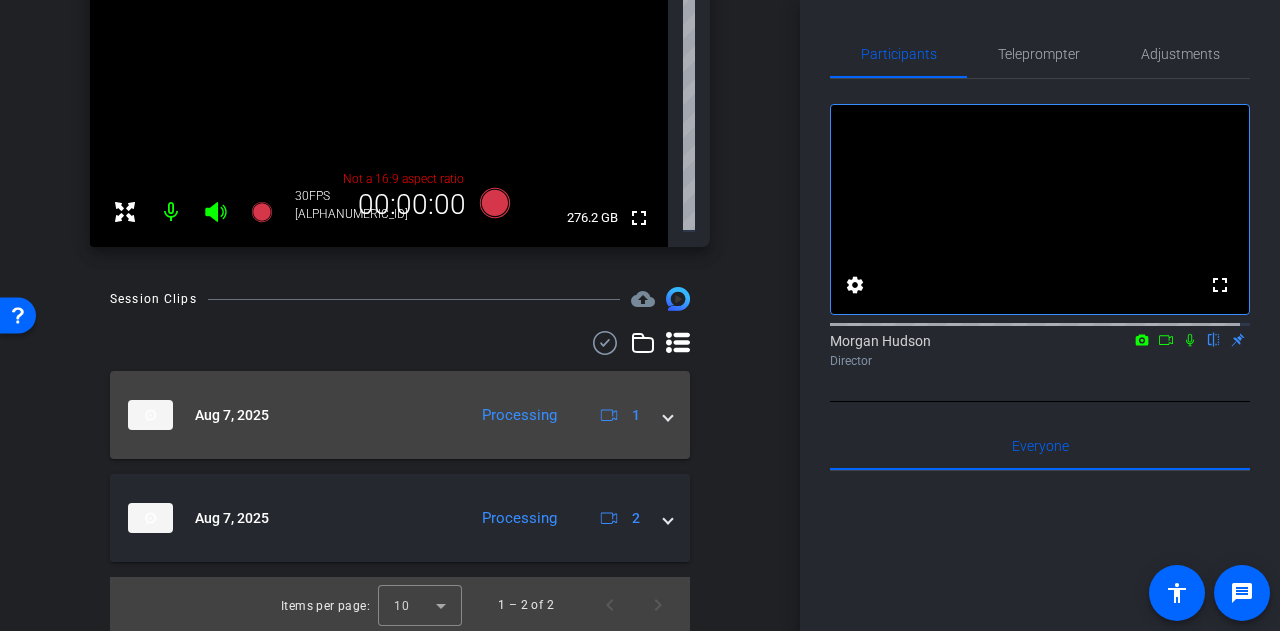 scroll, scrollTop: 104, scrollLeft: 0, axis: vertical 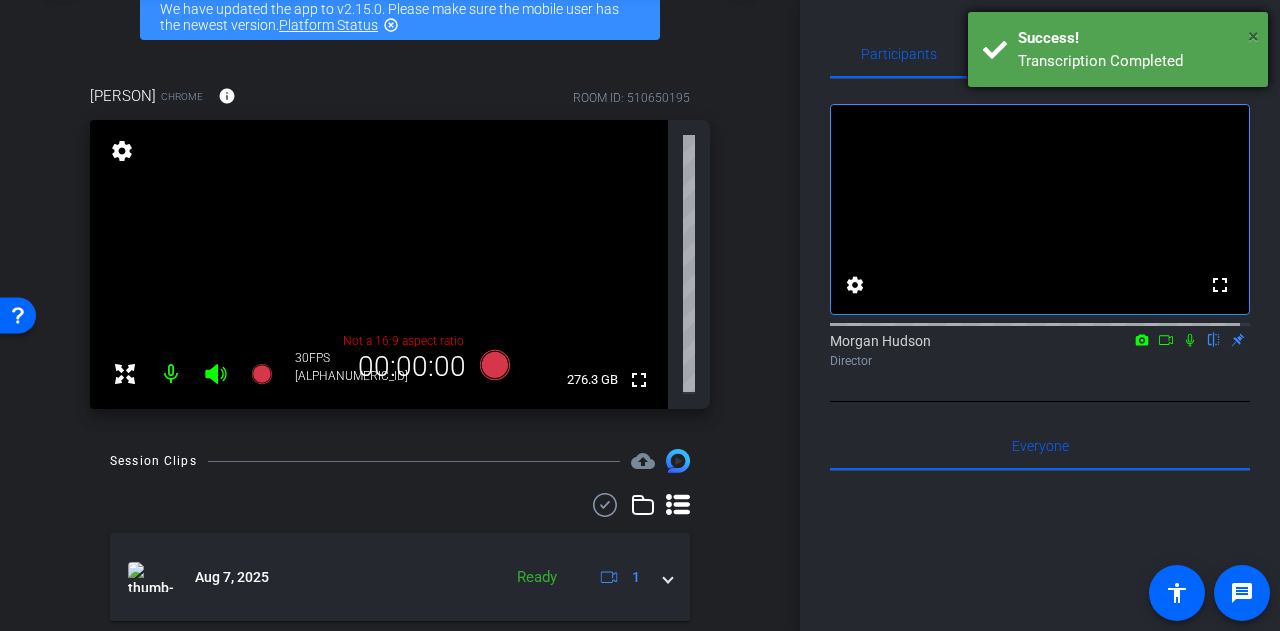 click on "×" at bounding box center (1253, 36) 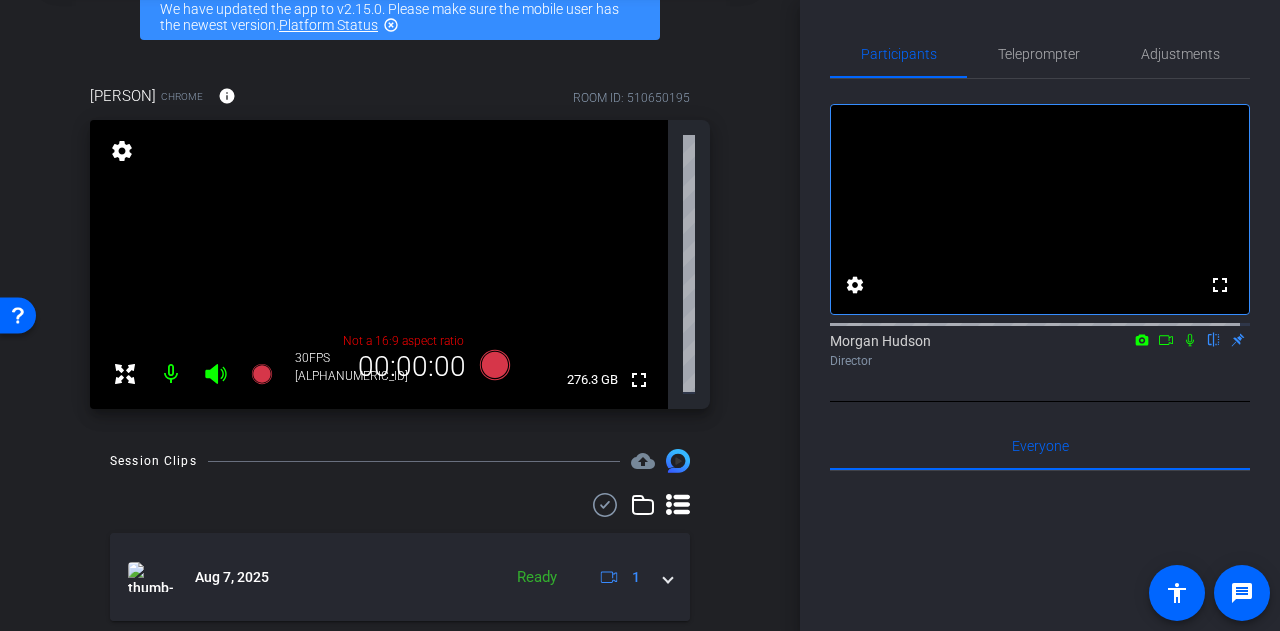 click on "settings" at bounding box center [122, 151] 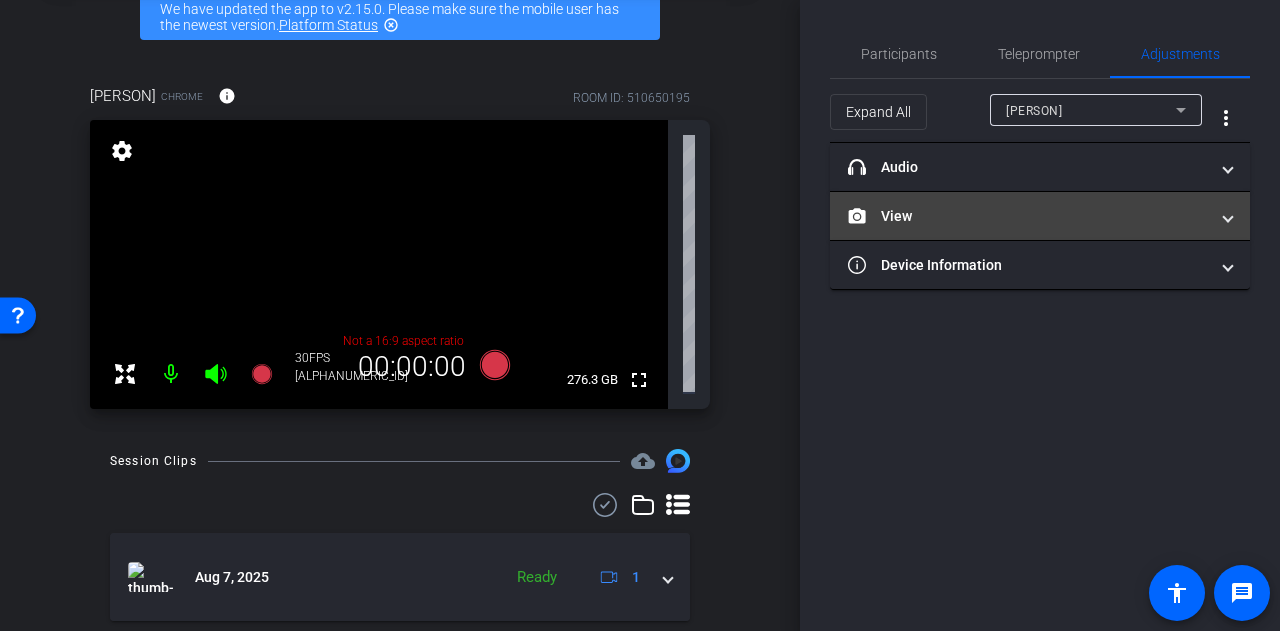 click at bounding box center [1228, 216] 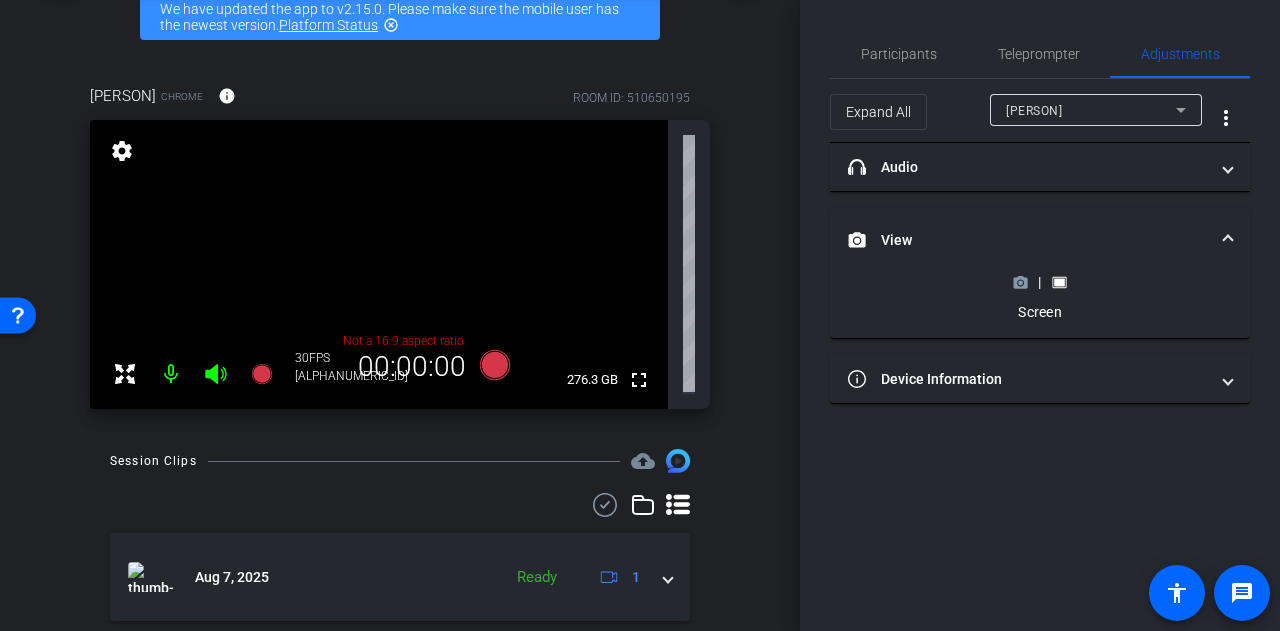 click 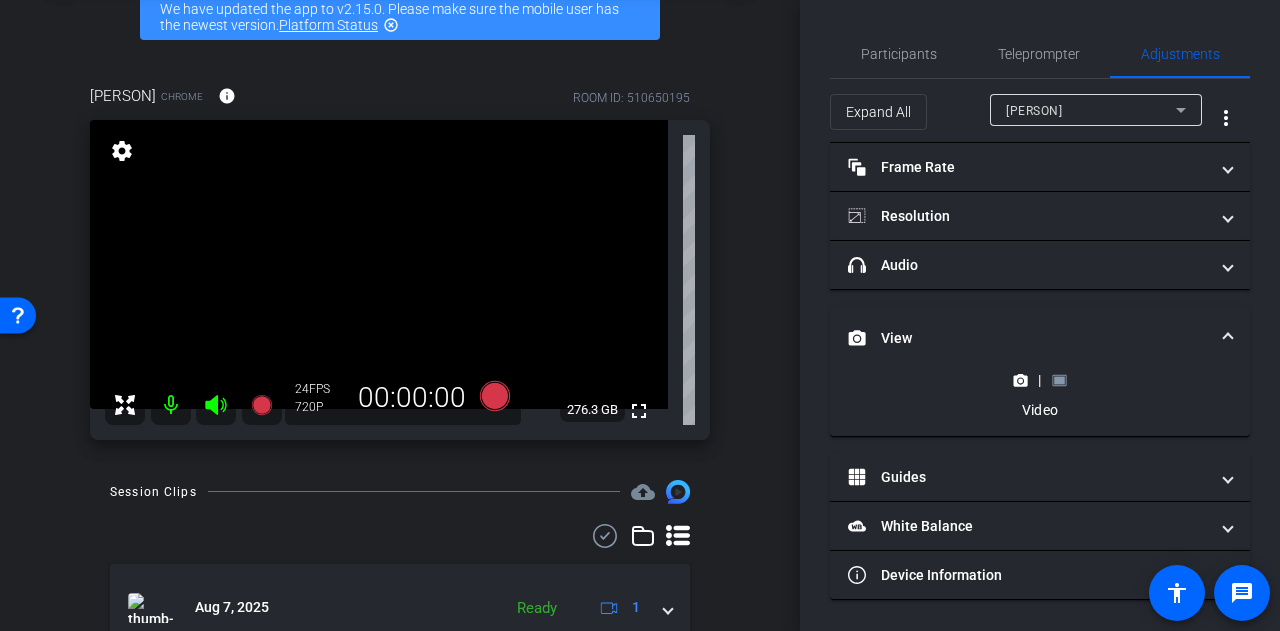 click 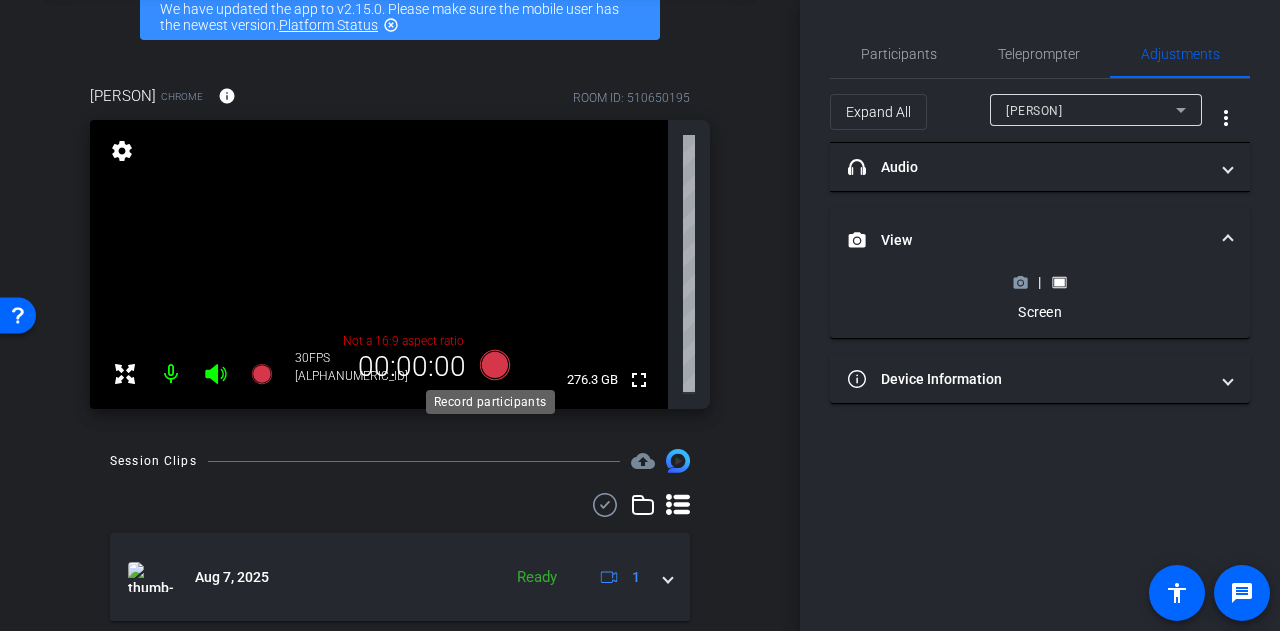click 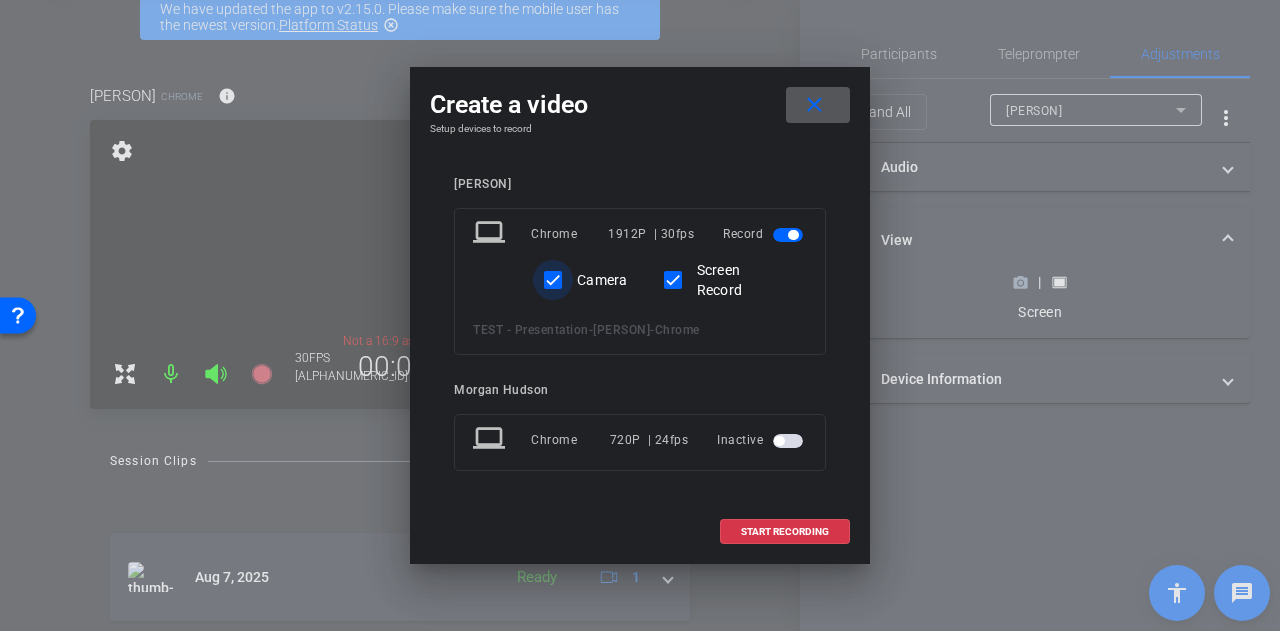 click on "Camera" at bounding box center [553, 280] 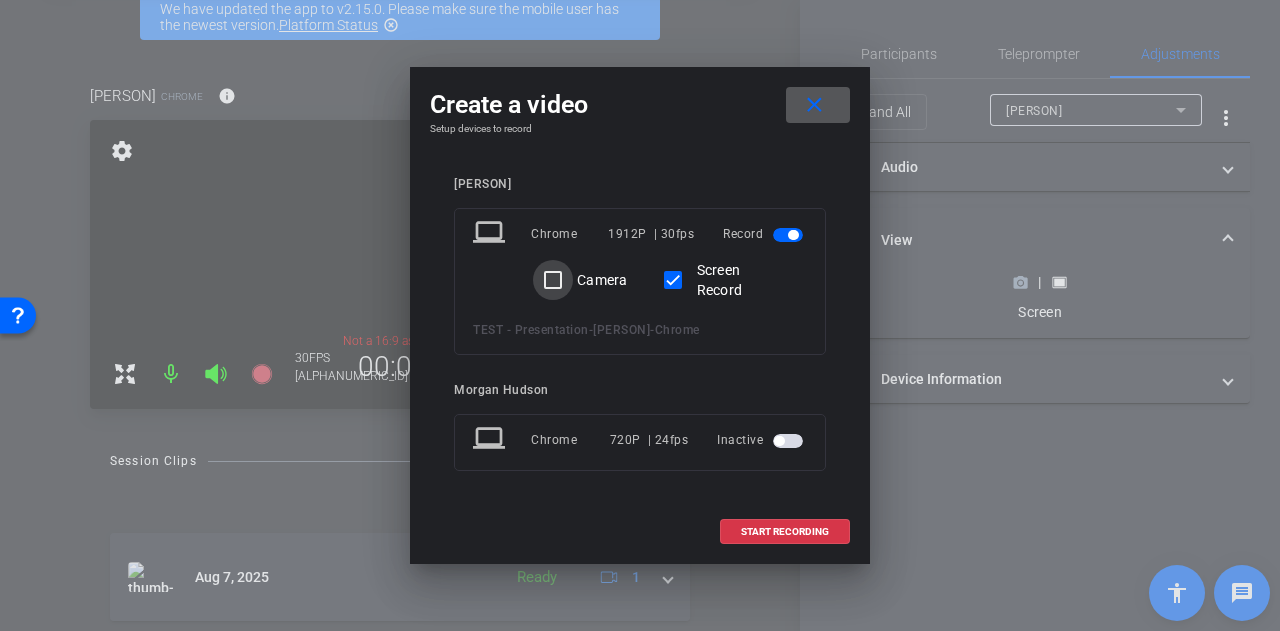 checkbox on "false" 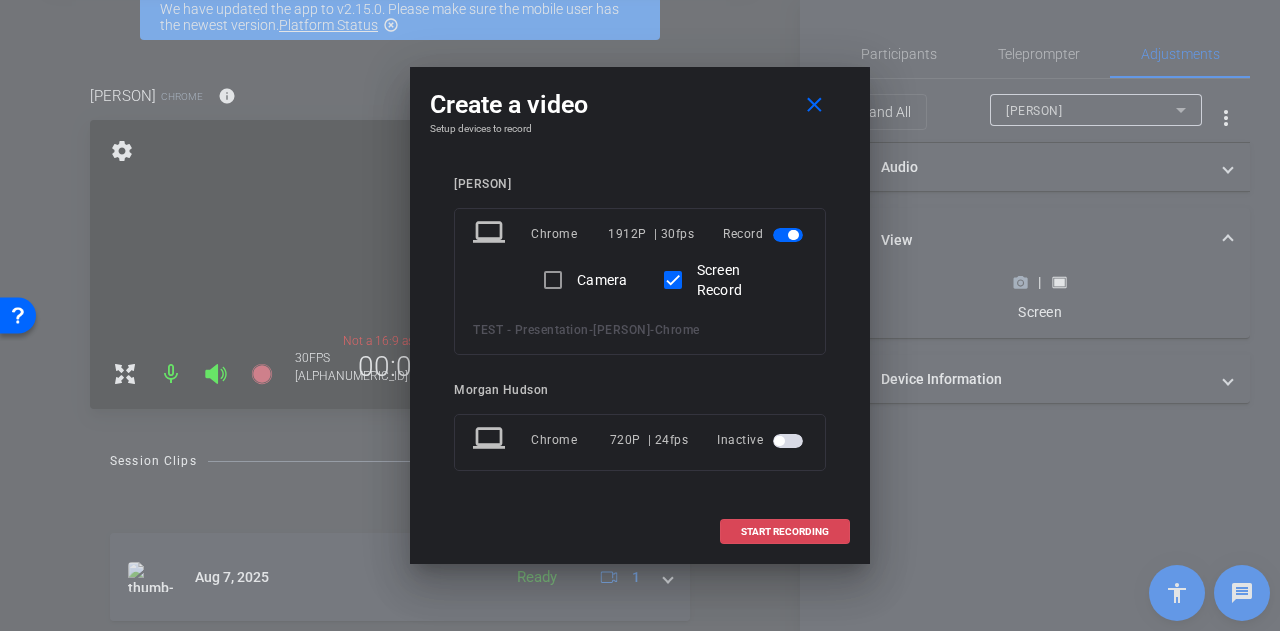 click on "START RECORDING" at bounding box center [785, 532] 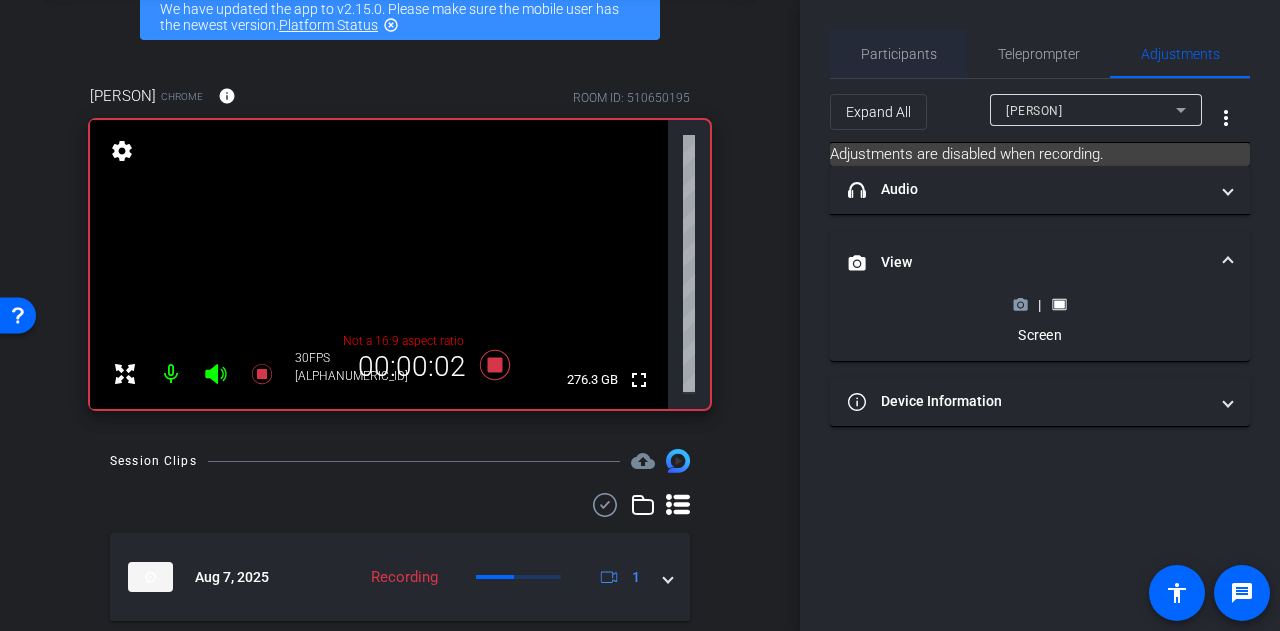 click on "Participants" at bounding box center (899, 54) 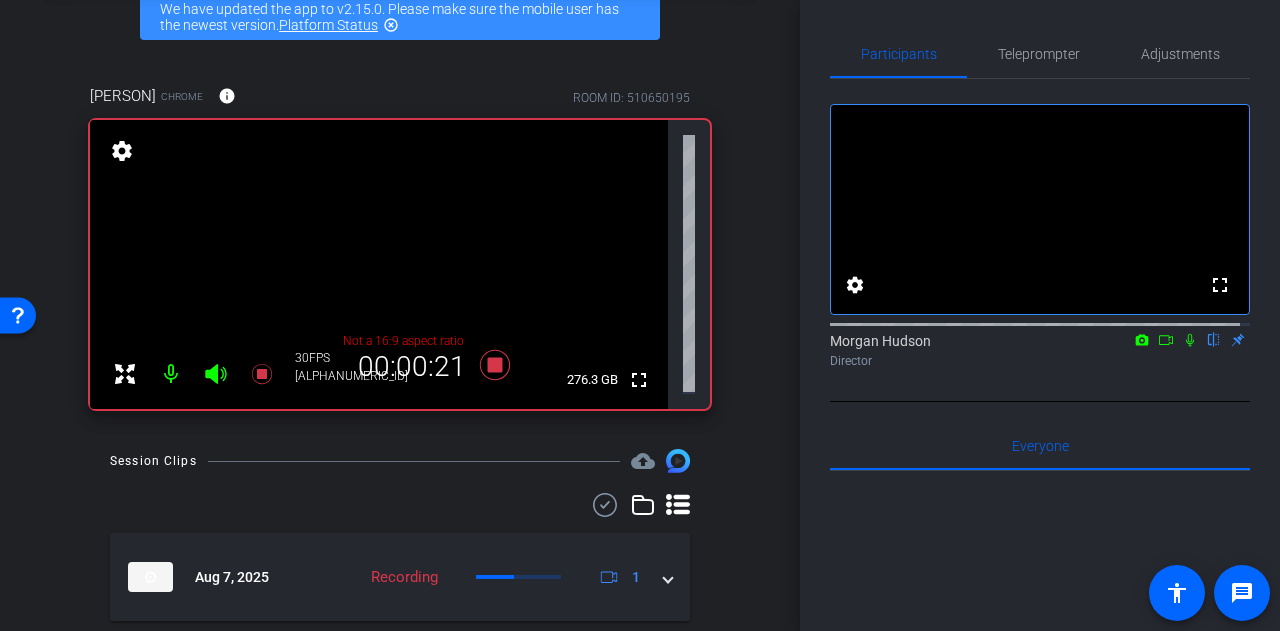 click on "Session Clips   cloud_upload" at bounding box center (400, 461) 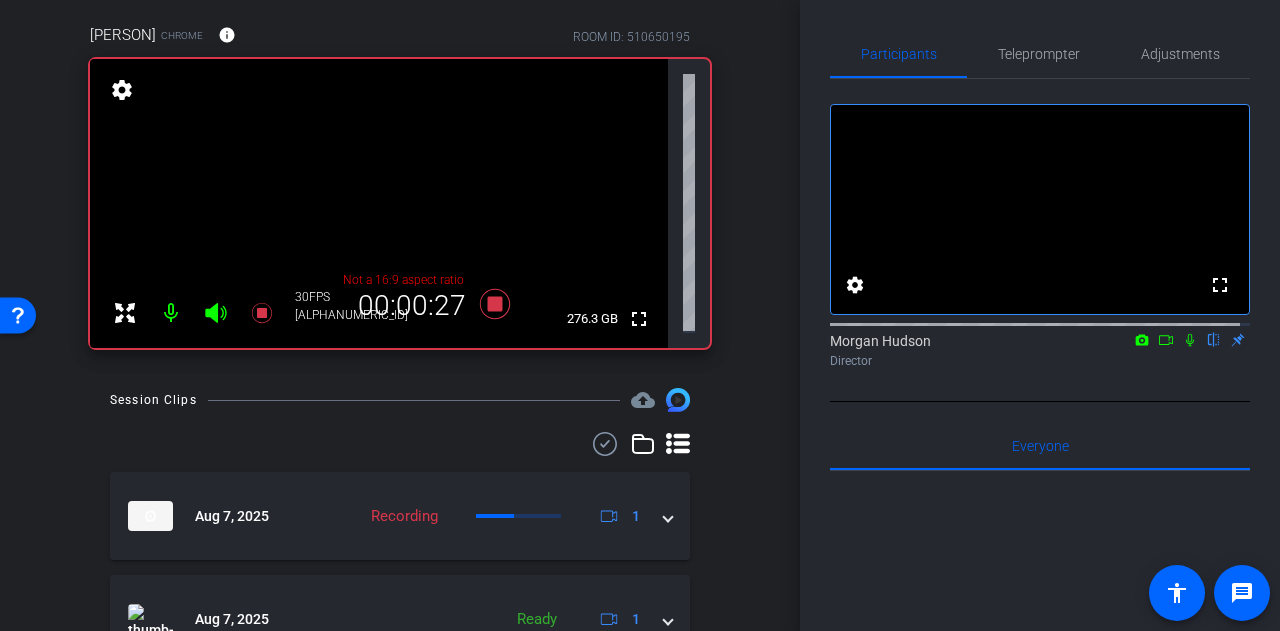 scroll, scrollTop: 165, scrollLeft: 0, axis: vertical 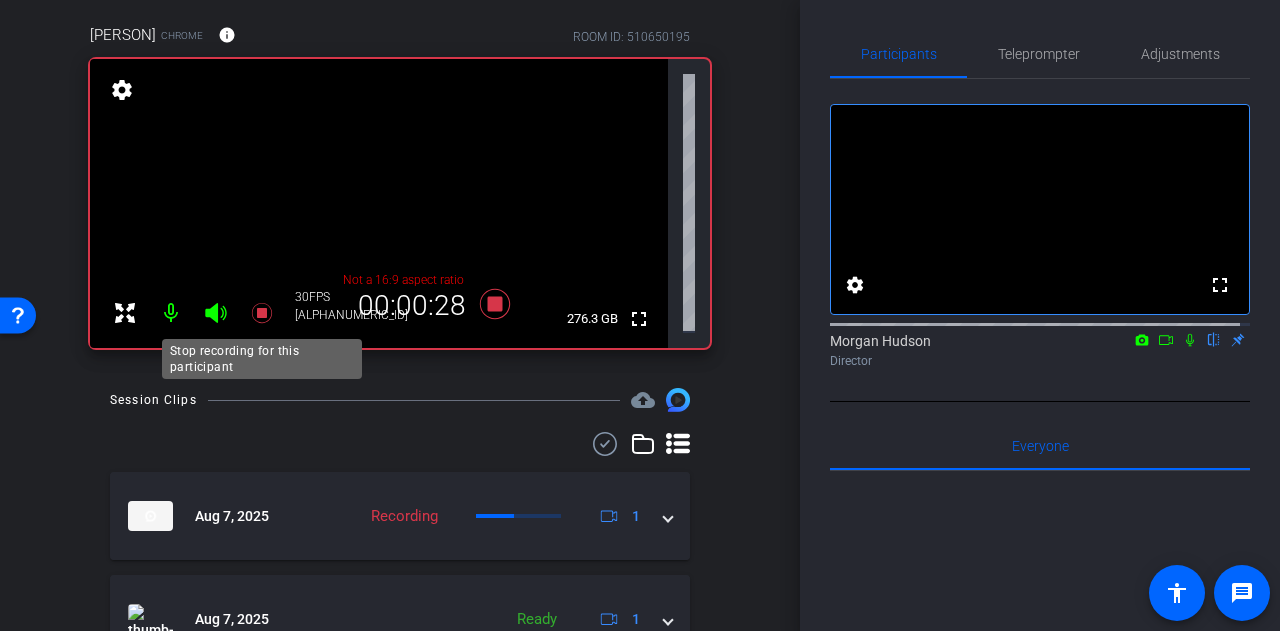 click 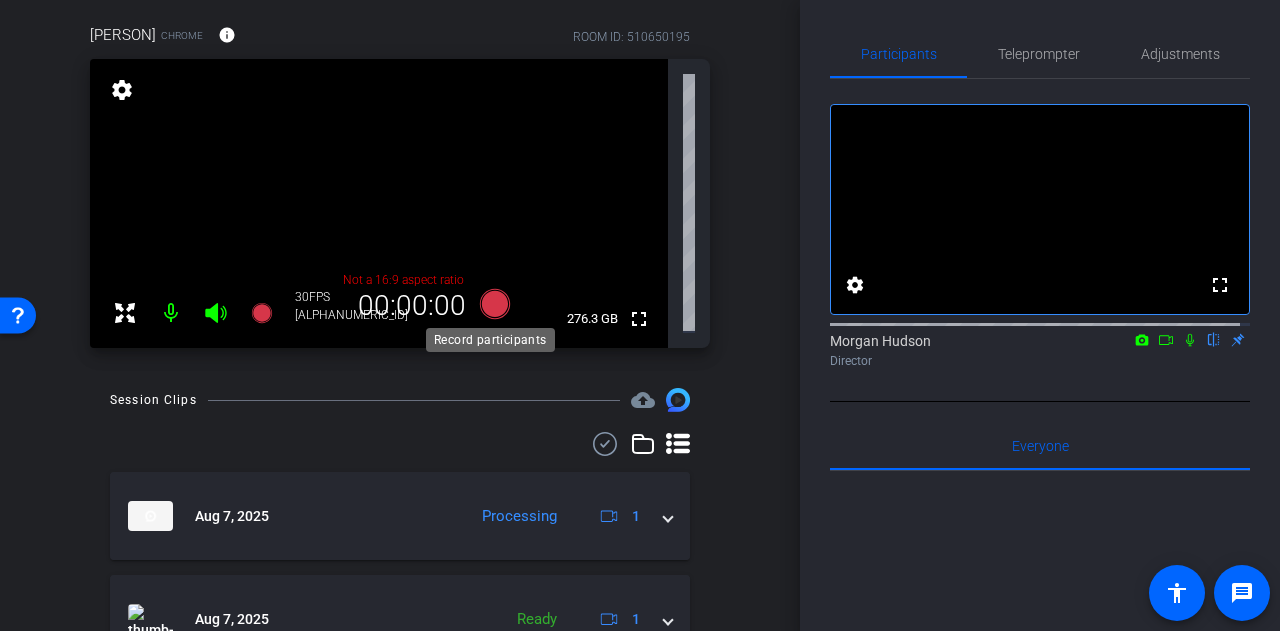 click 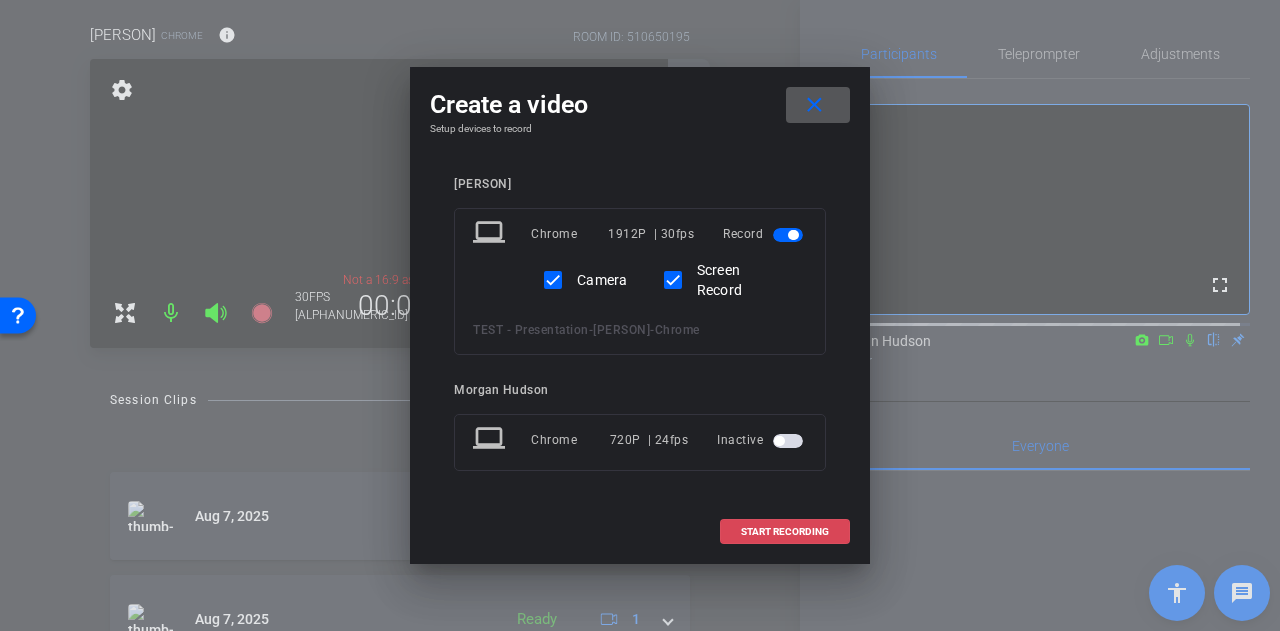 click on "START RECORDING" at bounding box center [785, 532] 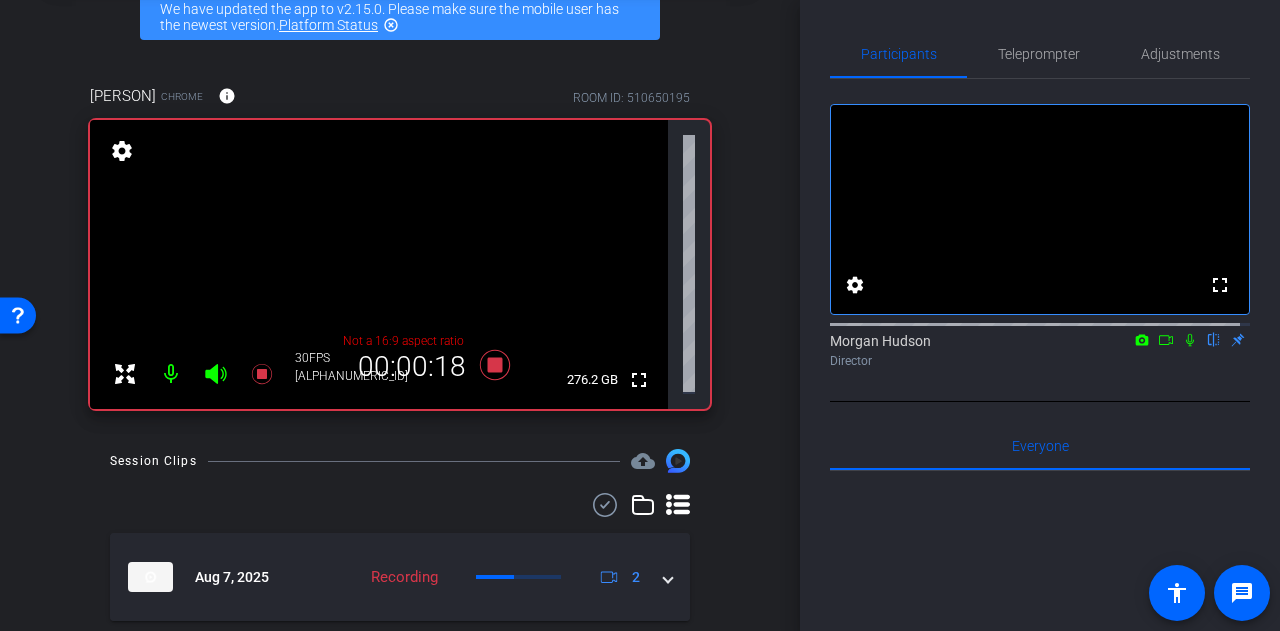 scroll, scrollTop: 104, scrollLeft: 0, axis: vertical 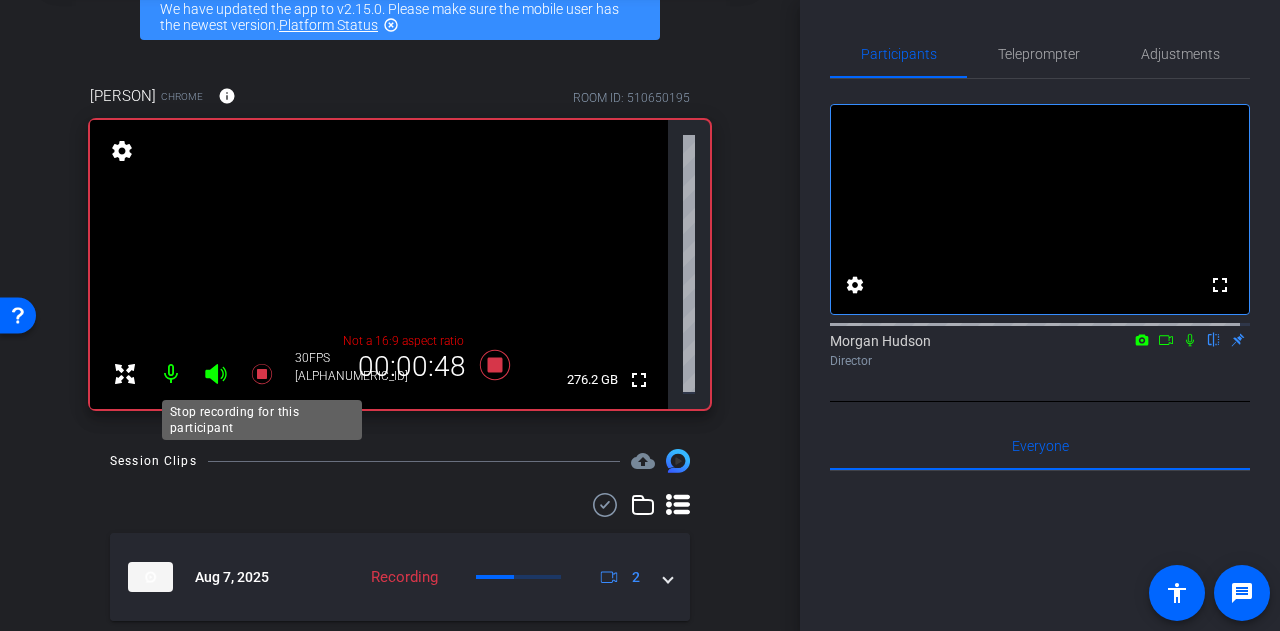 click 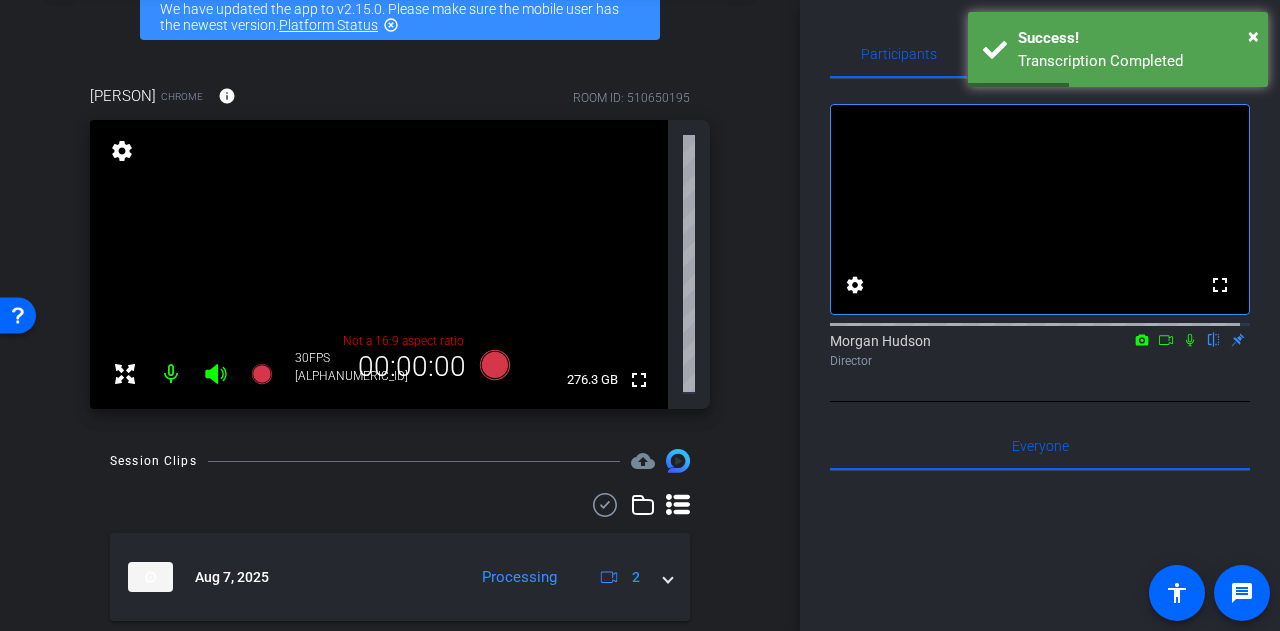 click on "Participants Teleprompter Adjustments fullscreen settings  Morgan Hudson
flip
Director   Everyone  0 Mark all read To: Everyone Mark all read Select Source Teleprompter Speed 3X (130 words/minute) Font Size 30px Screen Setup Teleprompter Top Background White - text in black  Script  0 Words
Create new script               Play        Play from this location               Play Selected        Play and display the selected text only Bold Italic Enter script here...
Play
Restart" 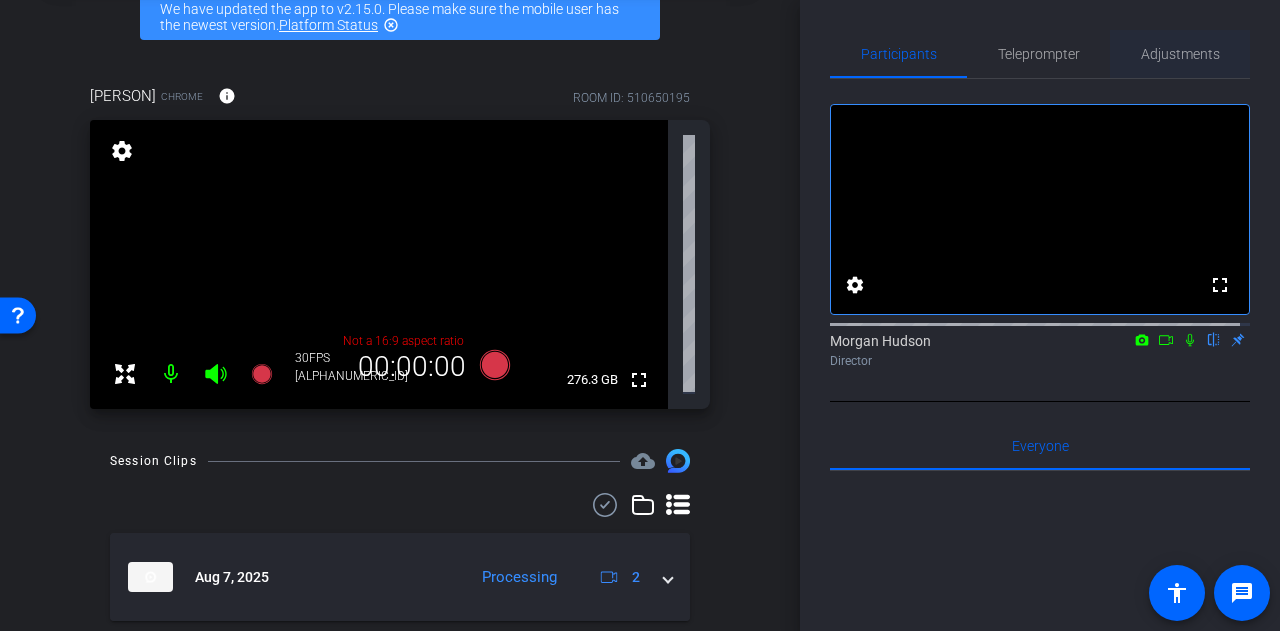 click on "Adjustments" at bounding box center [1180, 54] 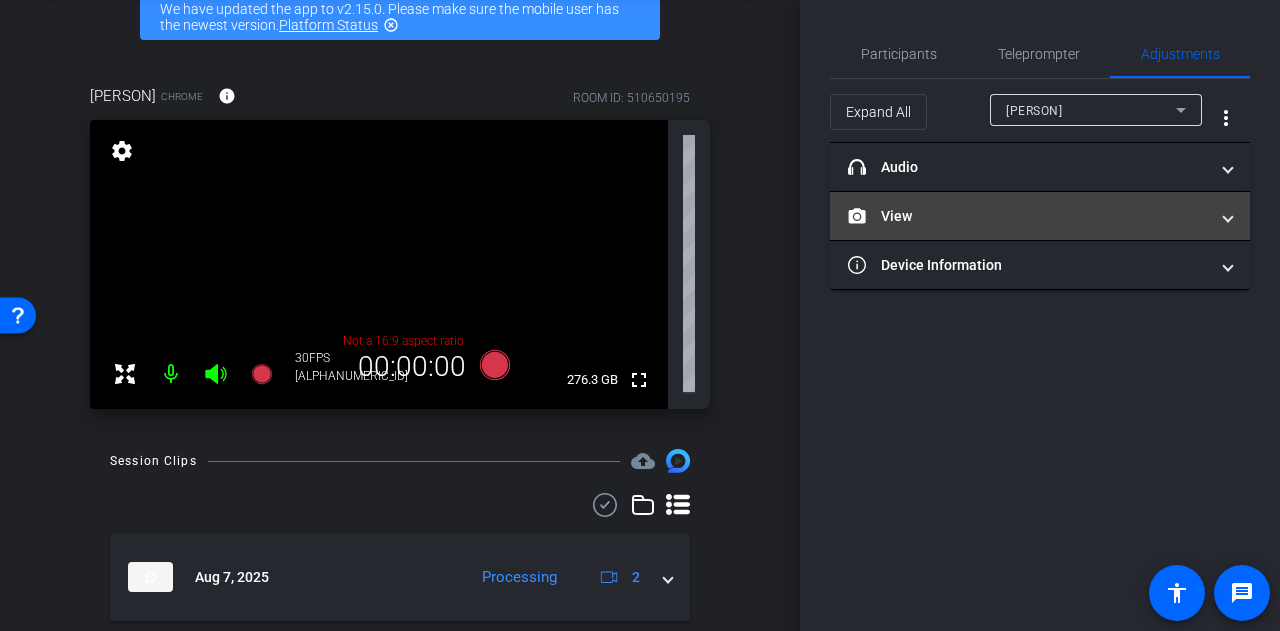 click on "View" at bounding box center (1028, 216) 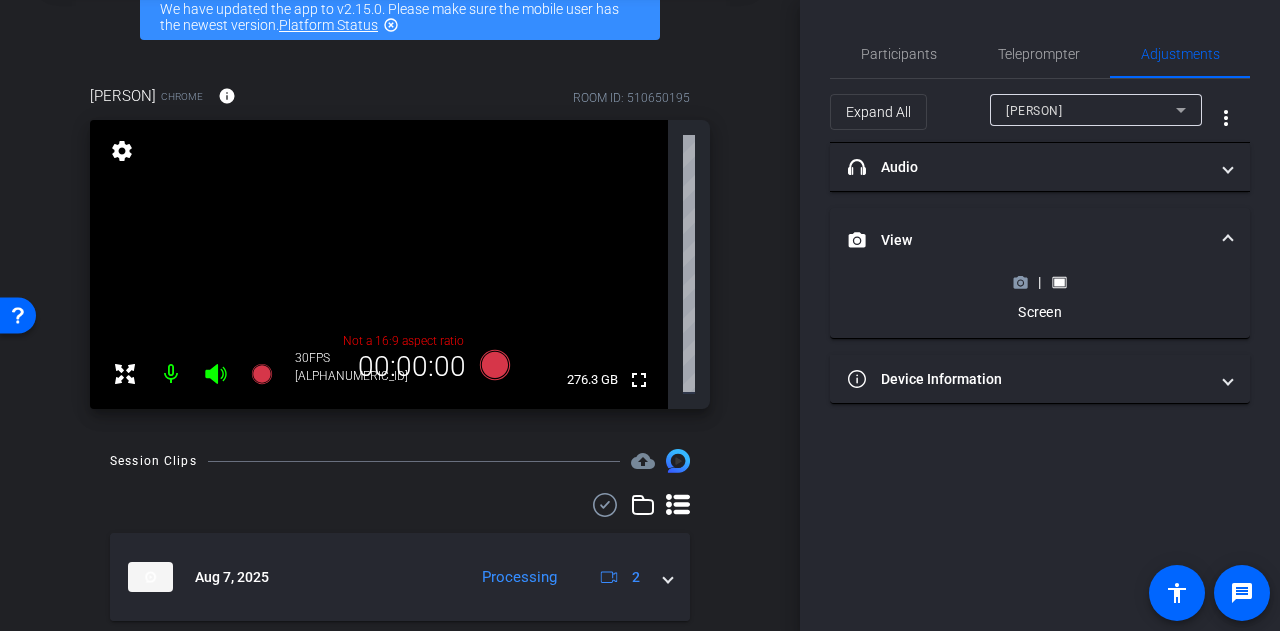 click 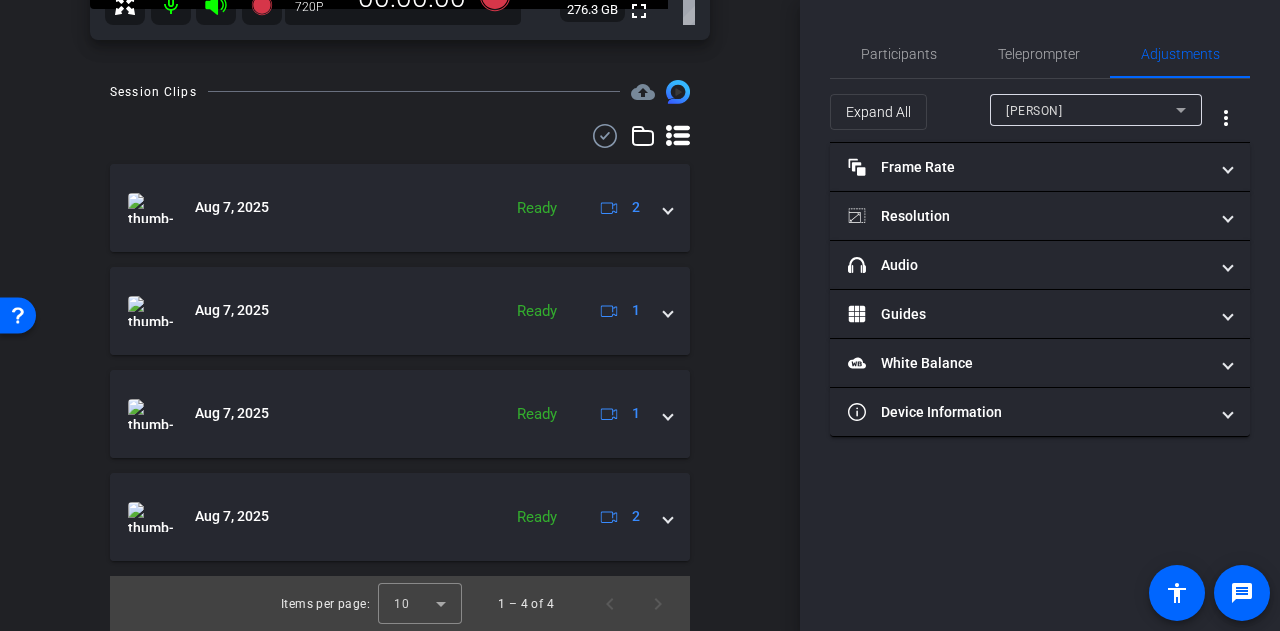scroll, scrollTop: 0, scrollLeft: 0, axis: both 